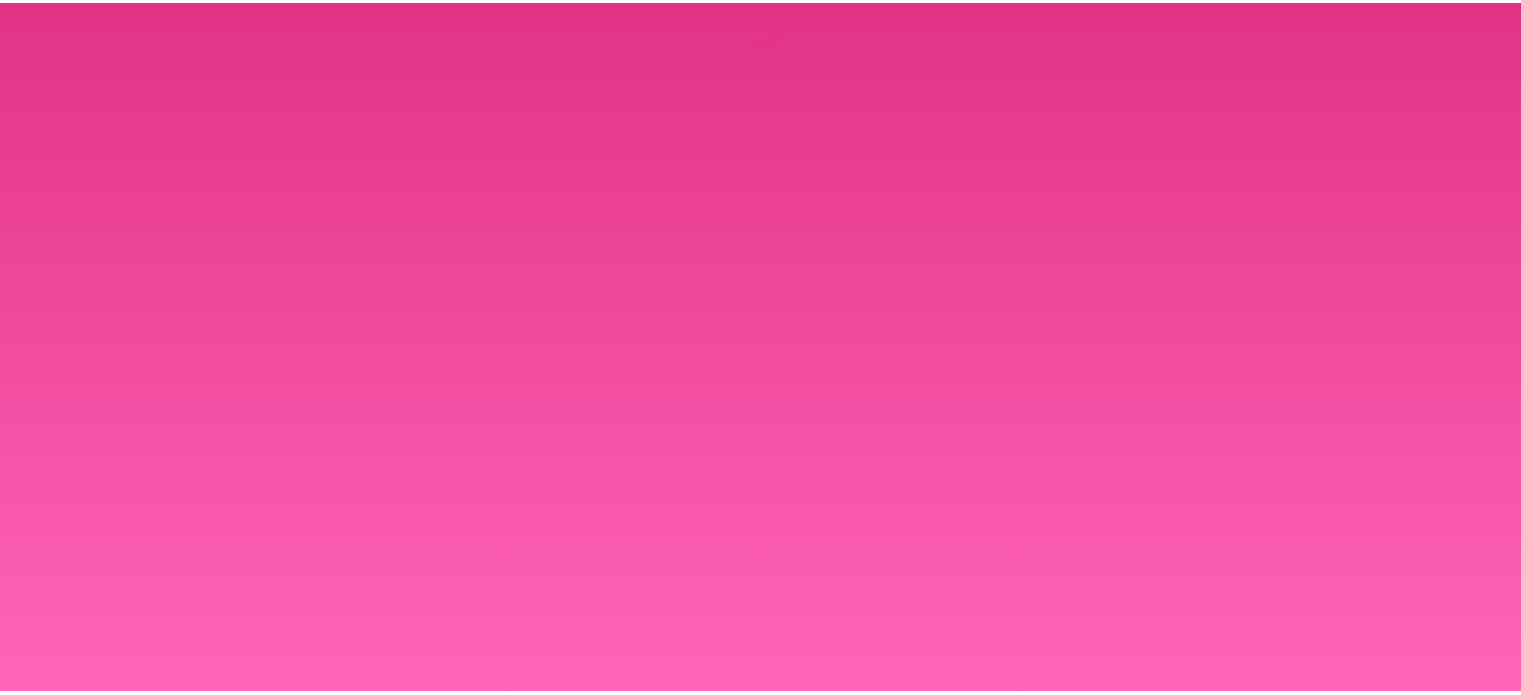 scroll, scrollTop: 0, scrollLeft: 0, axis: both 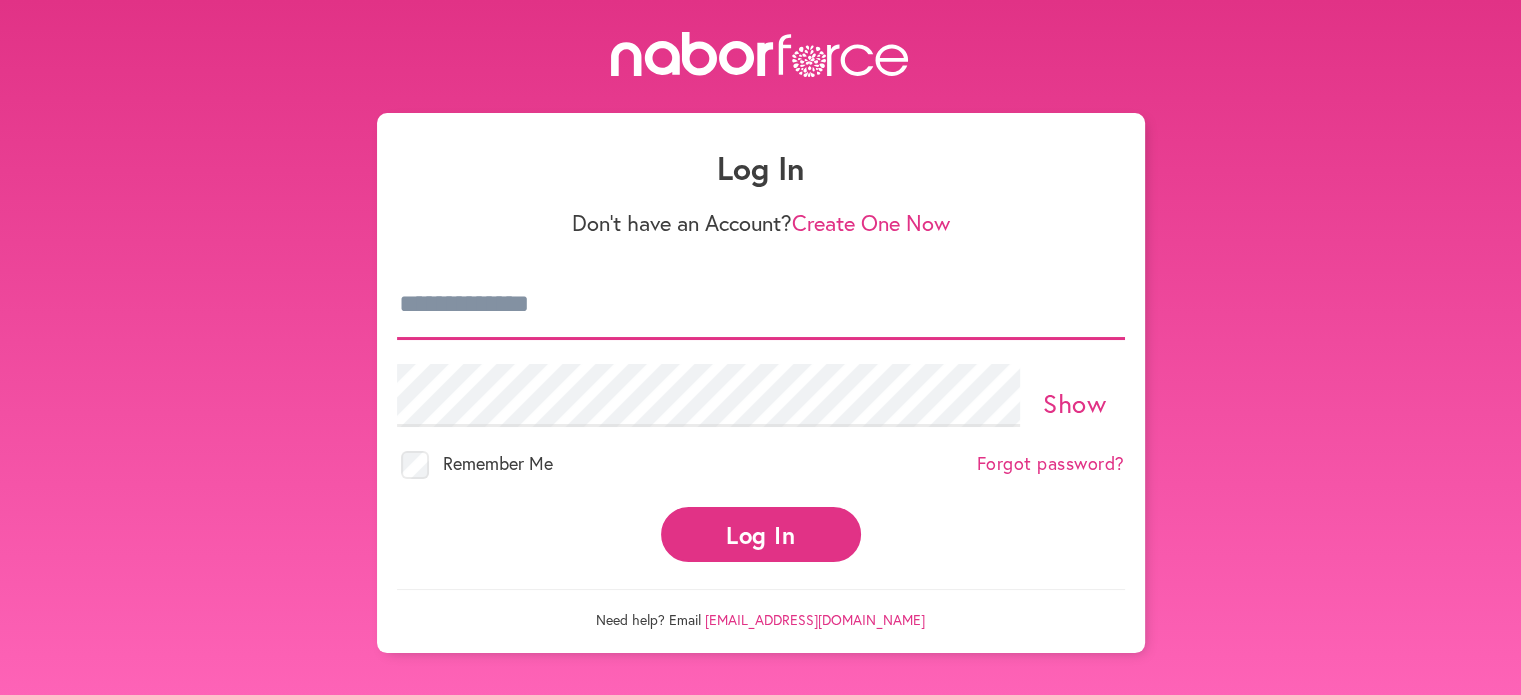 type on "**********" 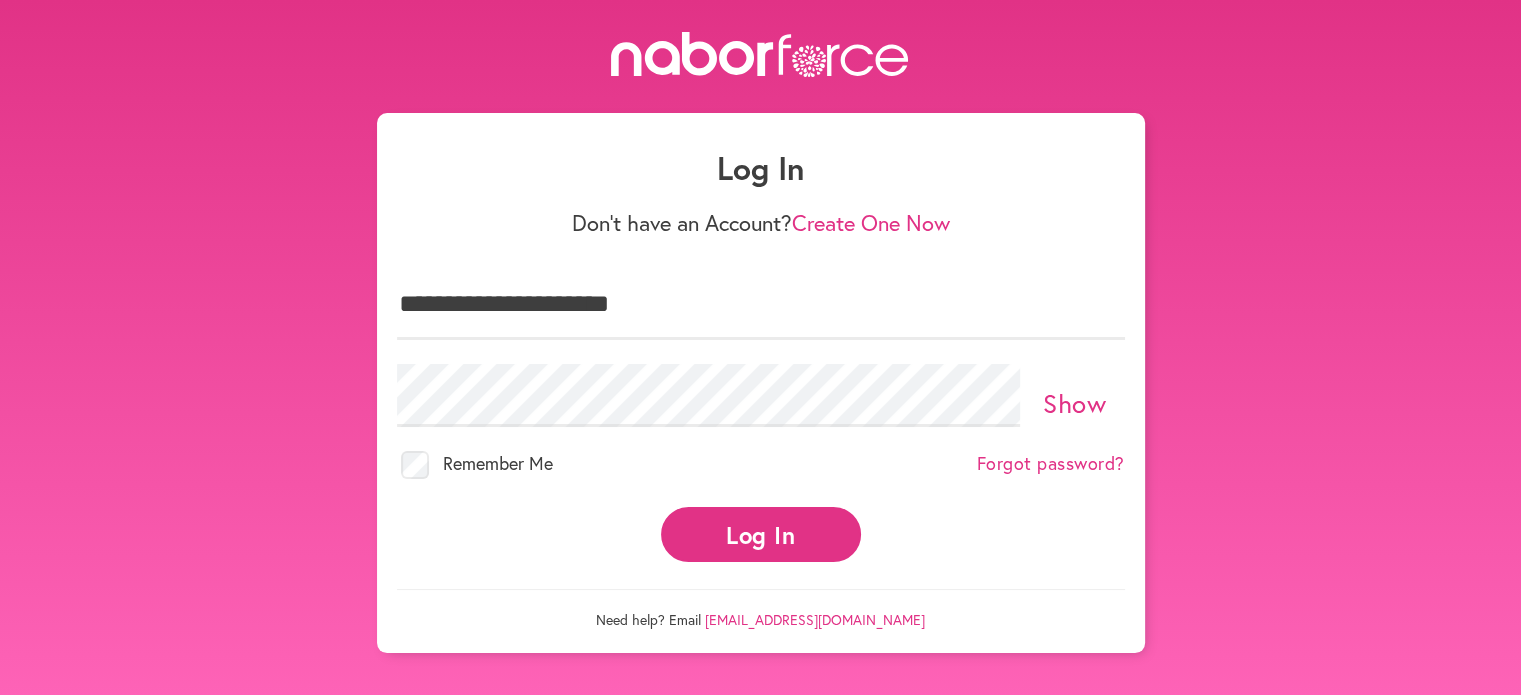 click on "Log In" at bounding box center (761, 534) 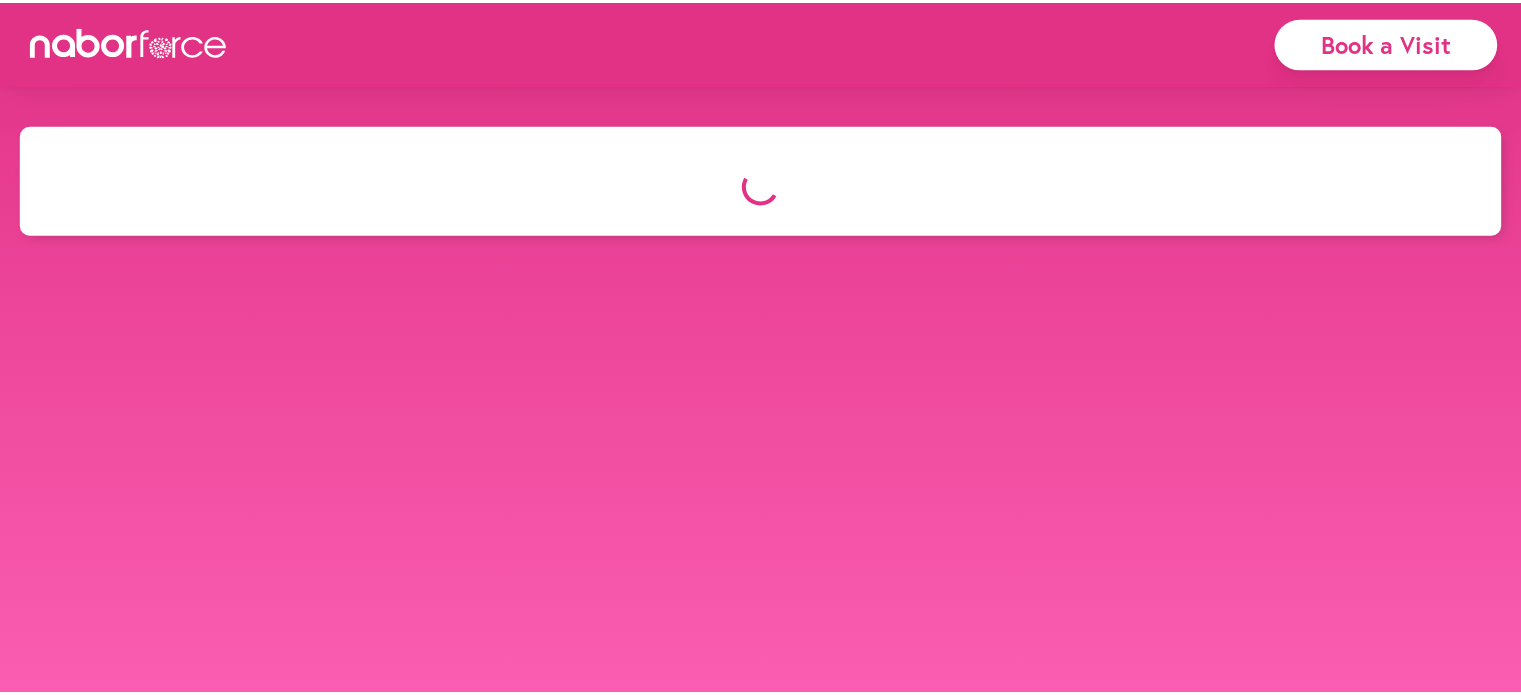 scroll, scrollTop: 0, scrollLeft: 0, axis: both 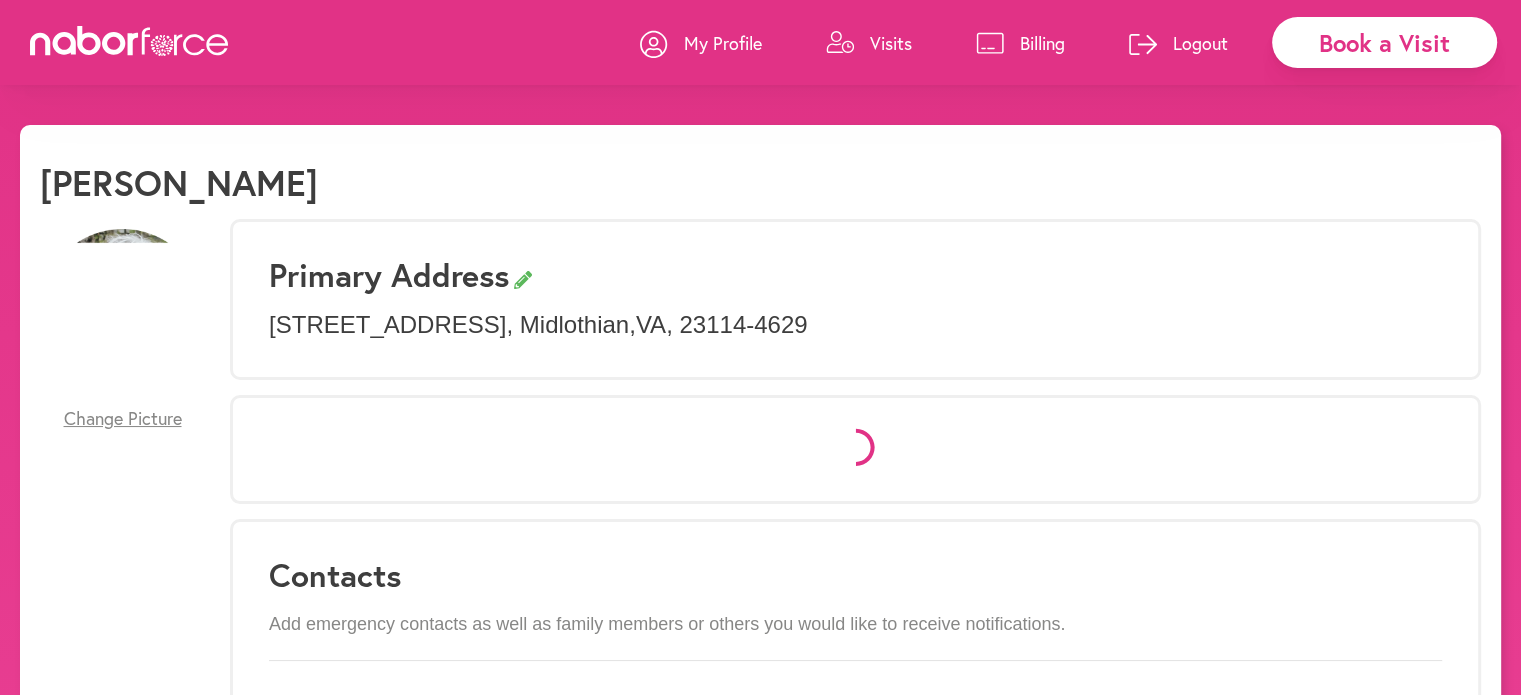select on "*" 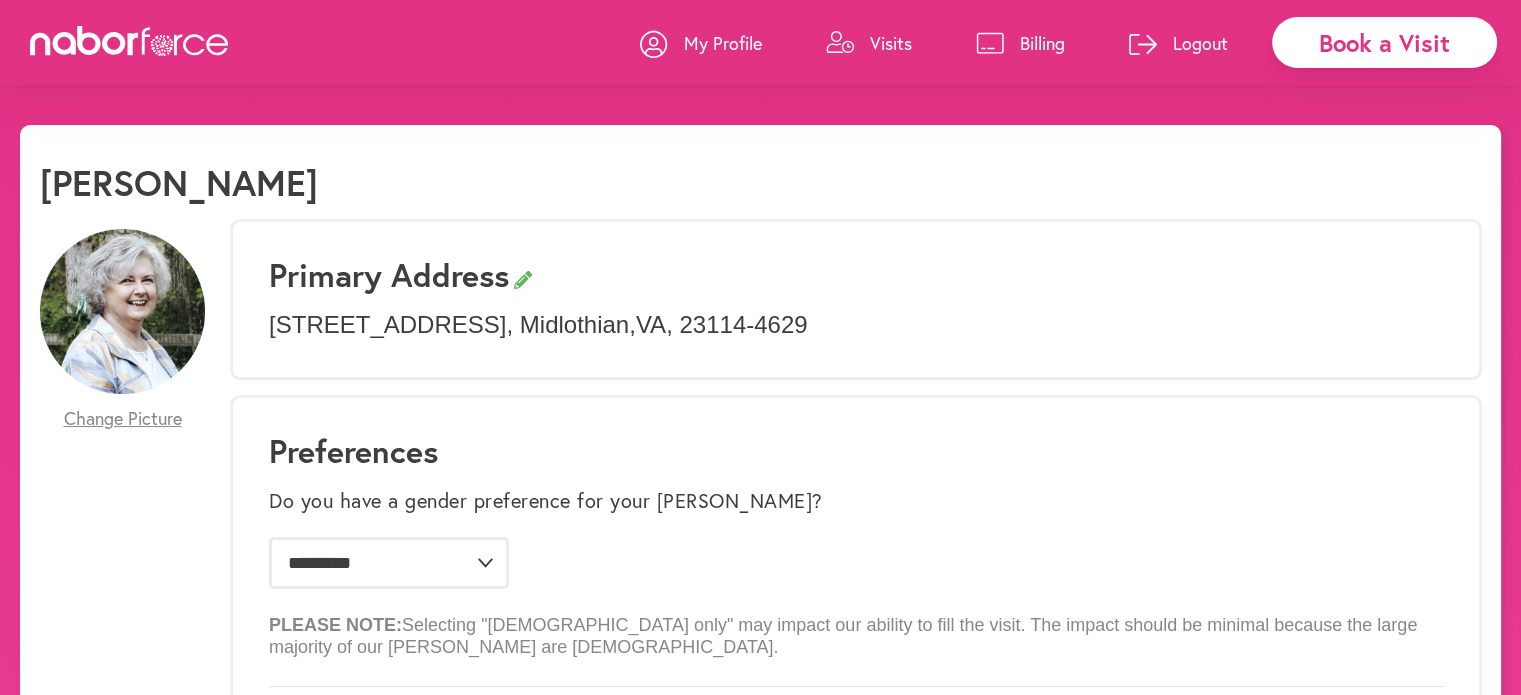 click on "Visits" at bounding box center [891, 43] 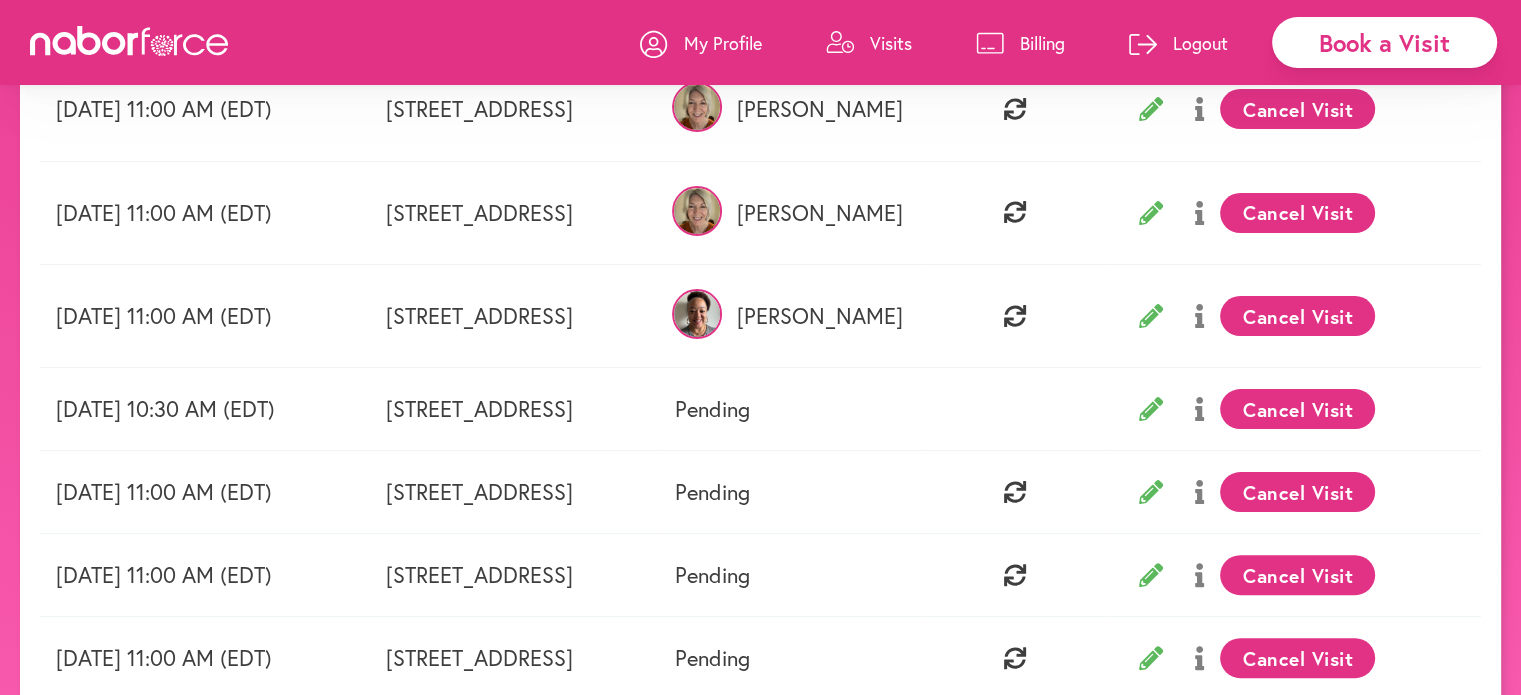 scroll, scrollTop: 500, scrollLeft: 0, axis: vertical 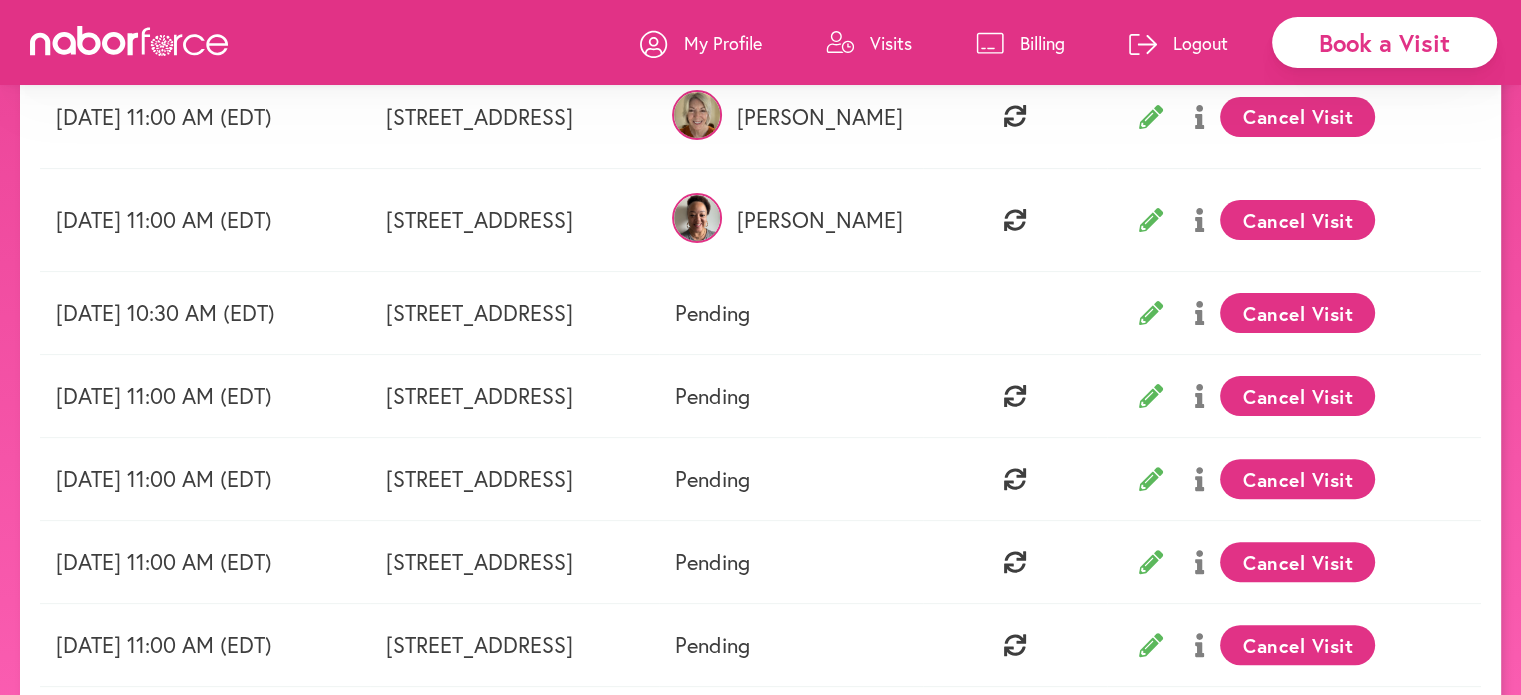 click 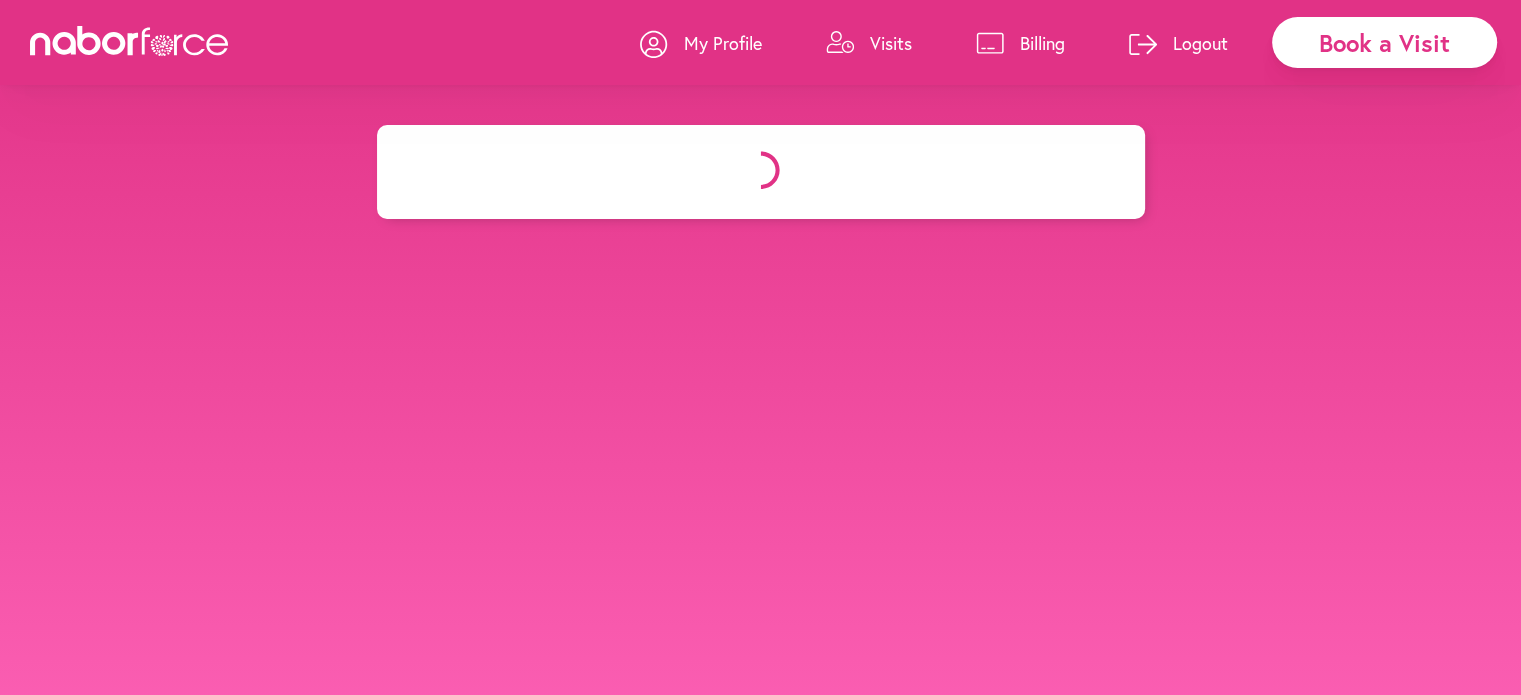 select on "********" 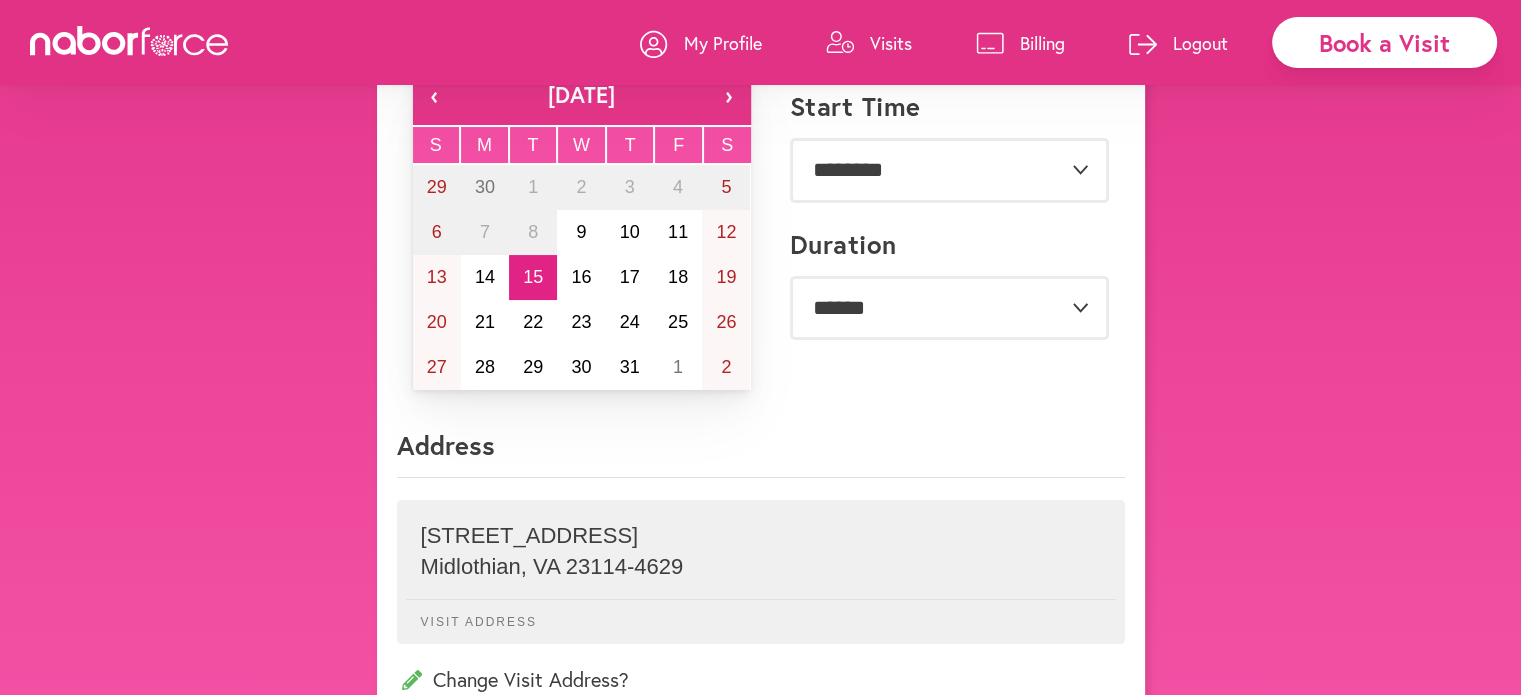scroll, scrollTop: 100, scrollLeft: 0, axis: vertical 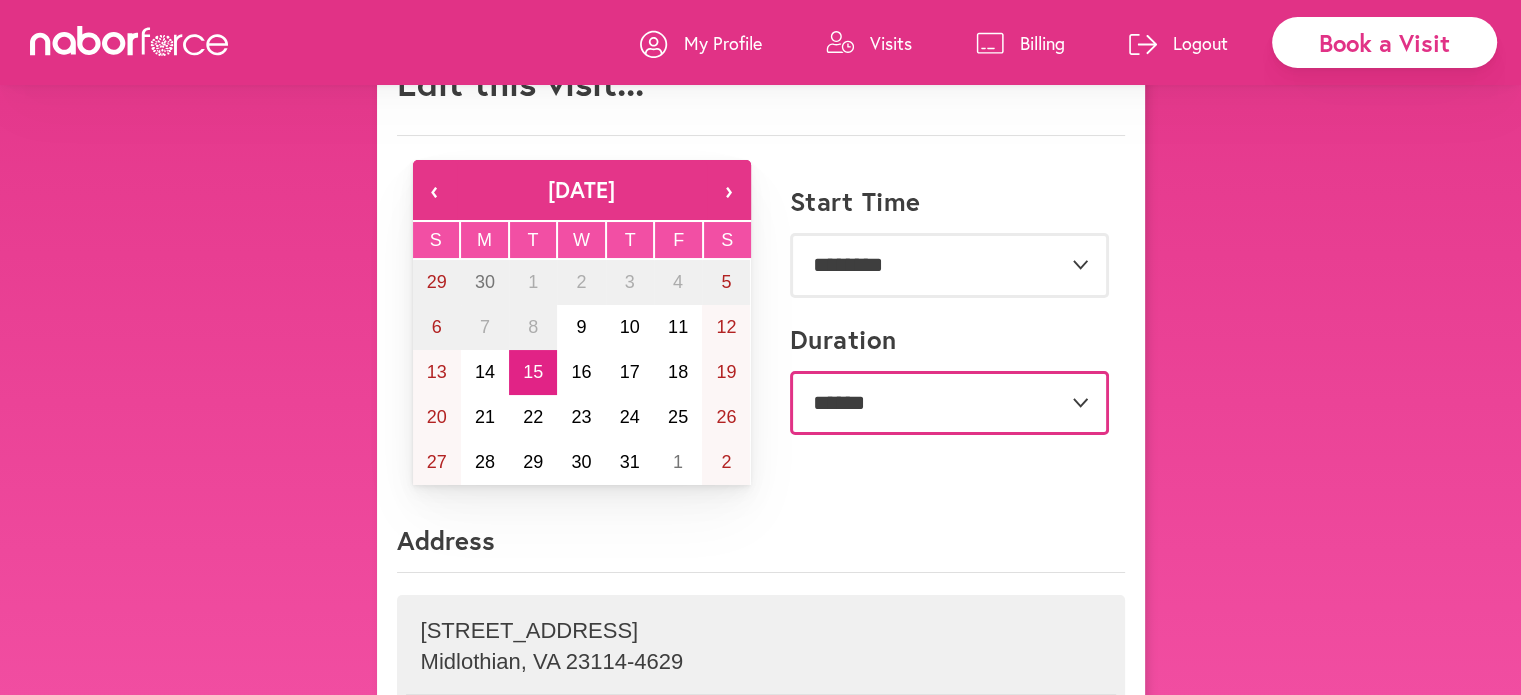 click on "**********" at bounding box center (949, 403) 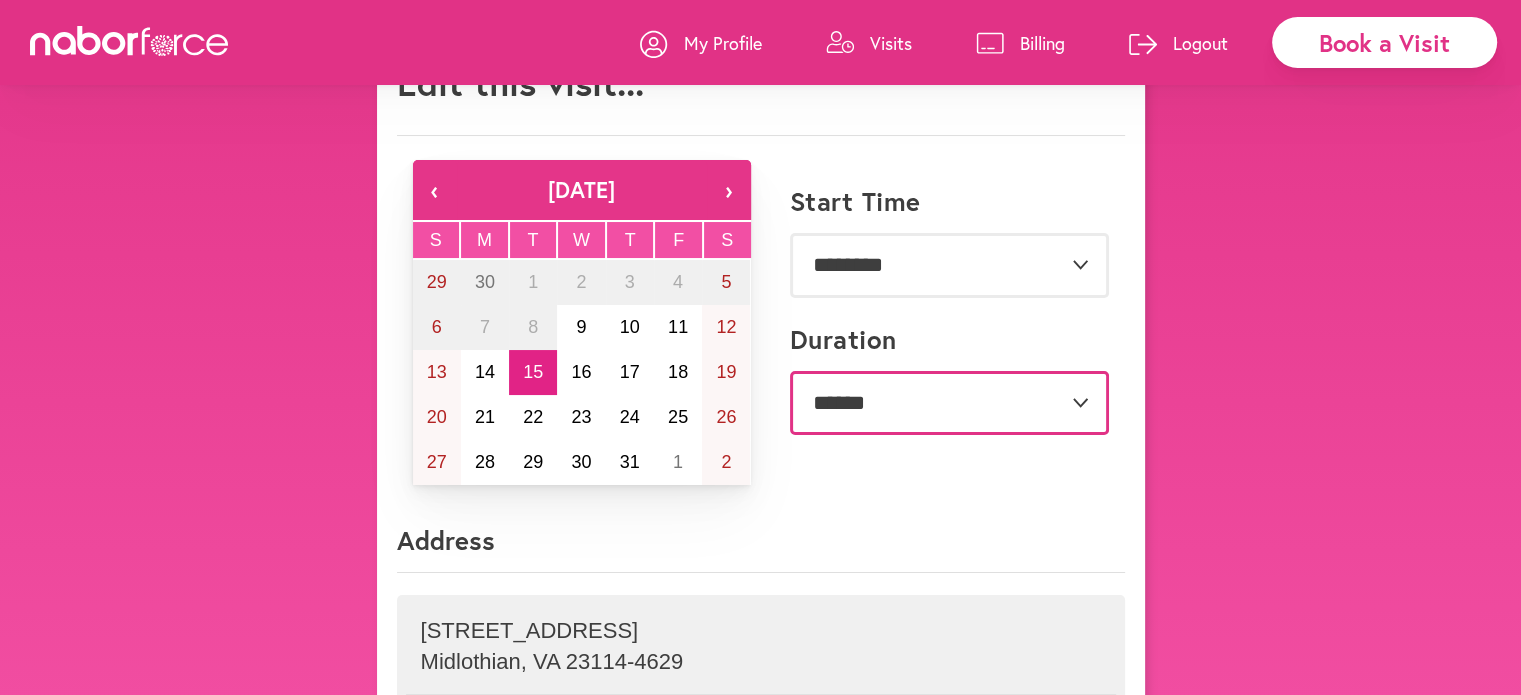 select on "***" 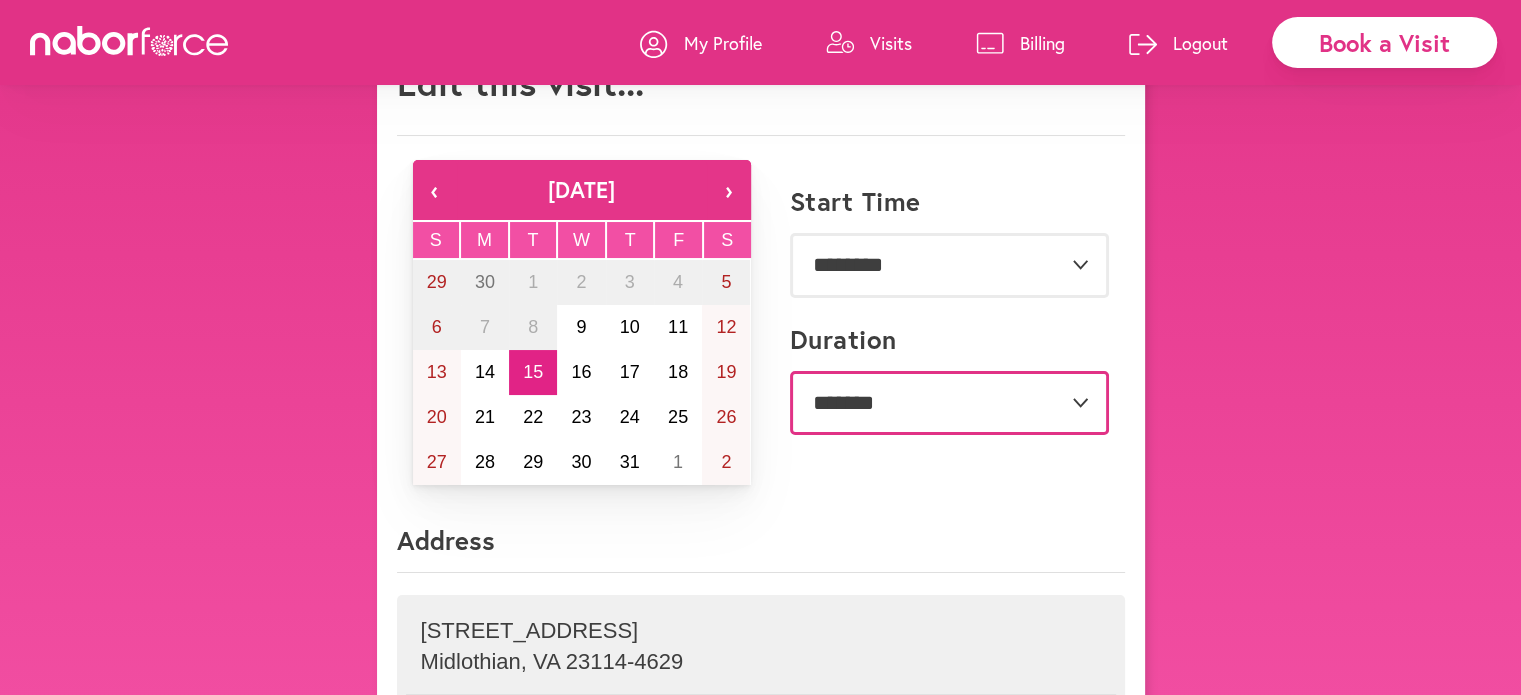 click on "**********" at bounding box center (949, 403) 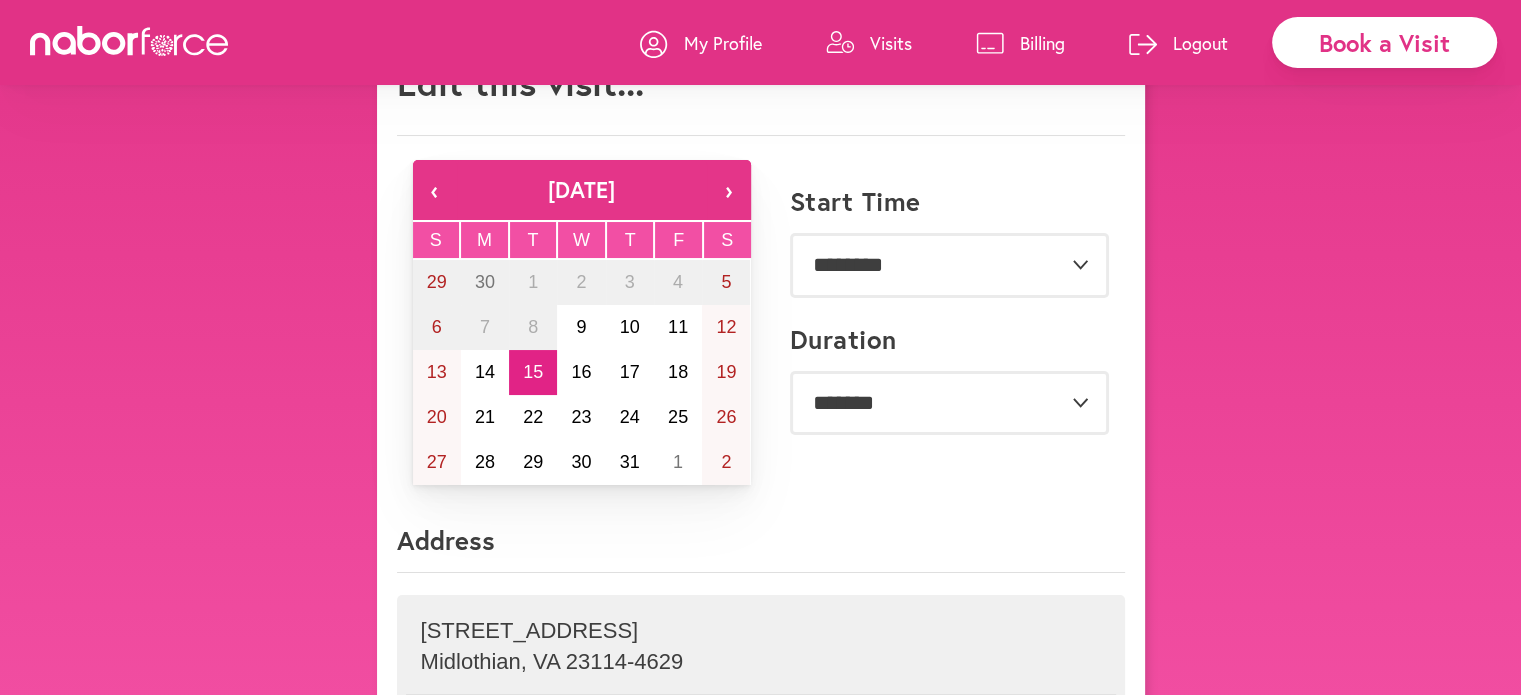 click on "Address" 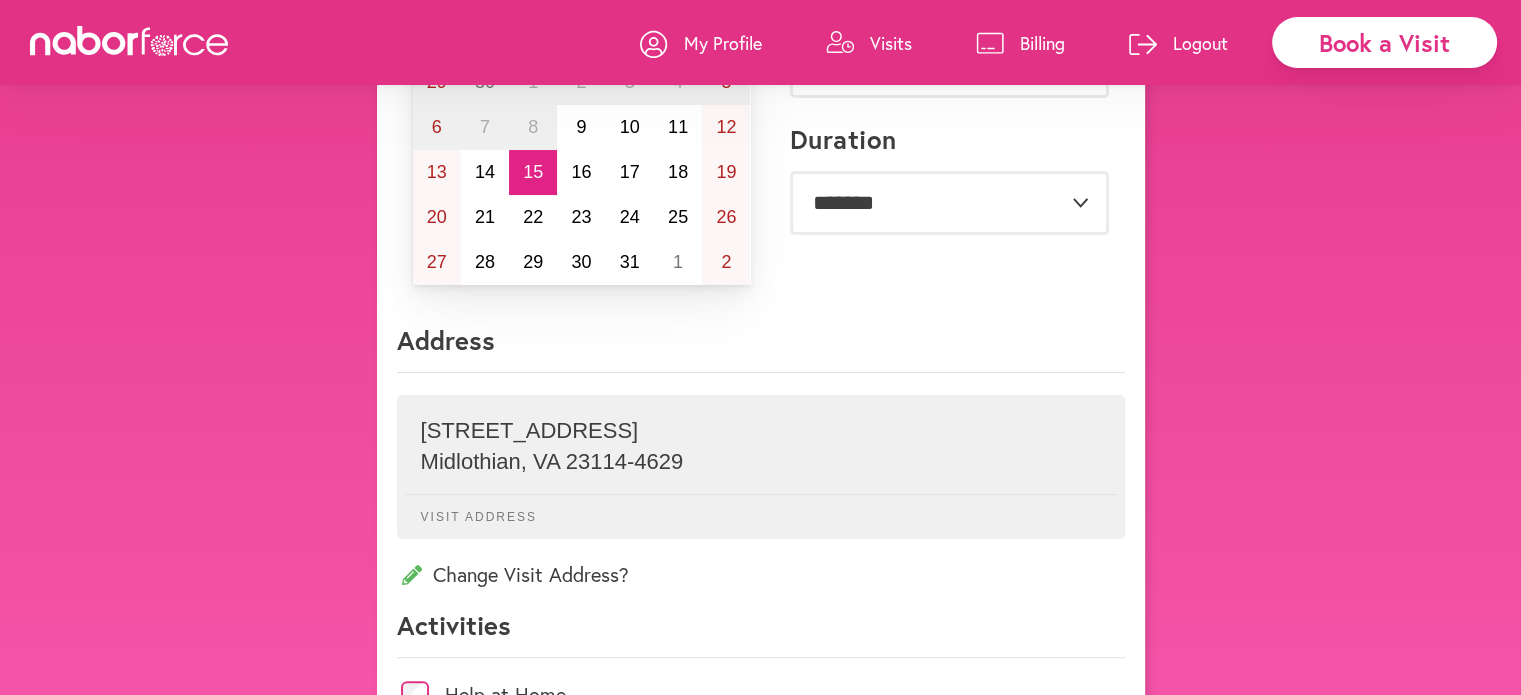 scroll, scrollTop: 700, scrollLeft: 0, axis: vertical 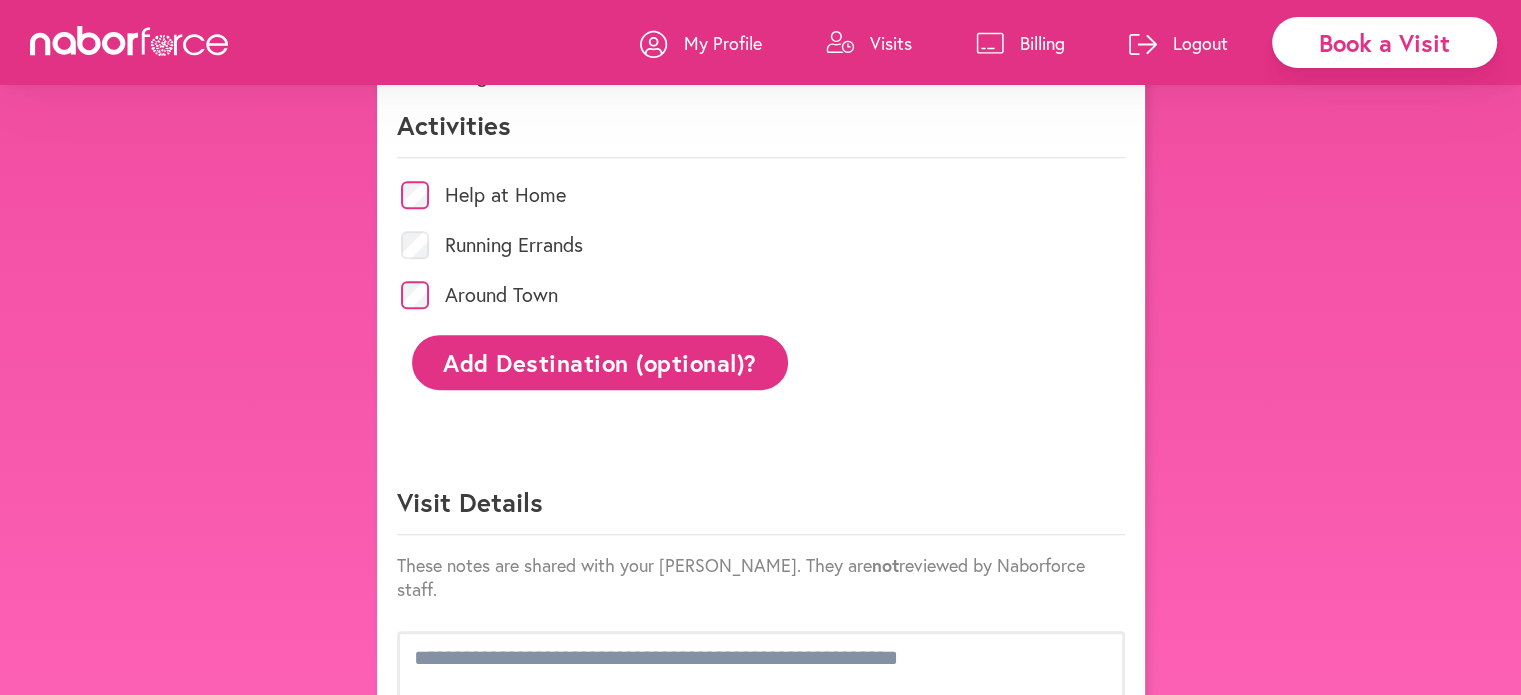 click on "Add Destination (optional)?" 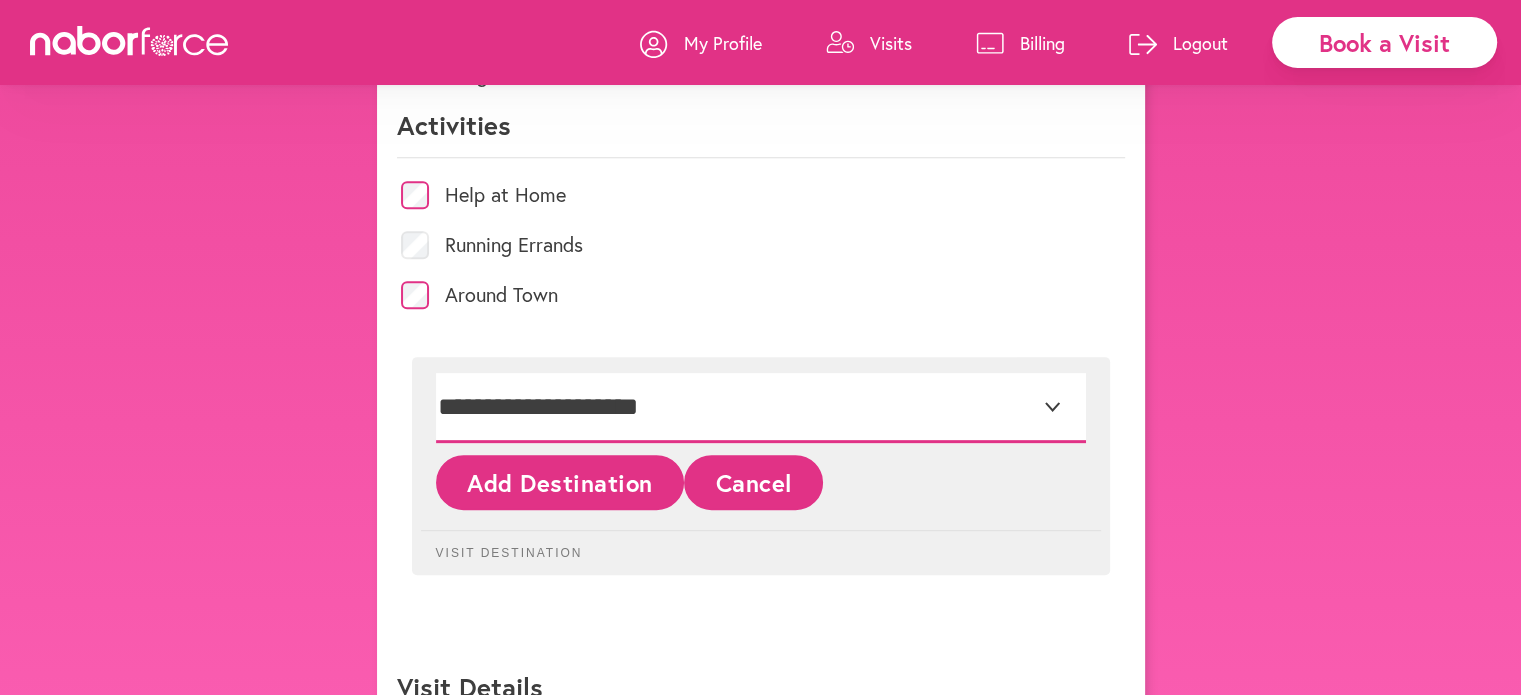 click on "**********" at bounding box center [761, 408] 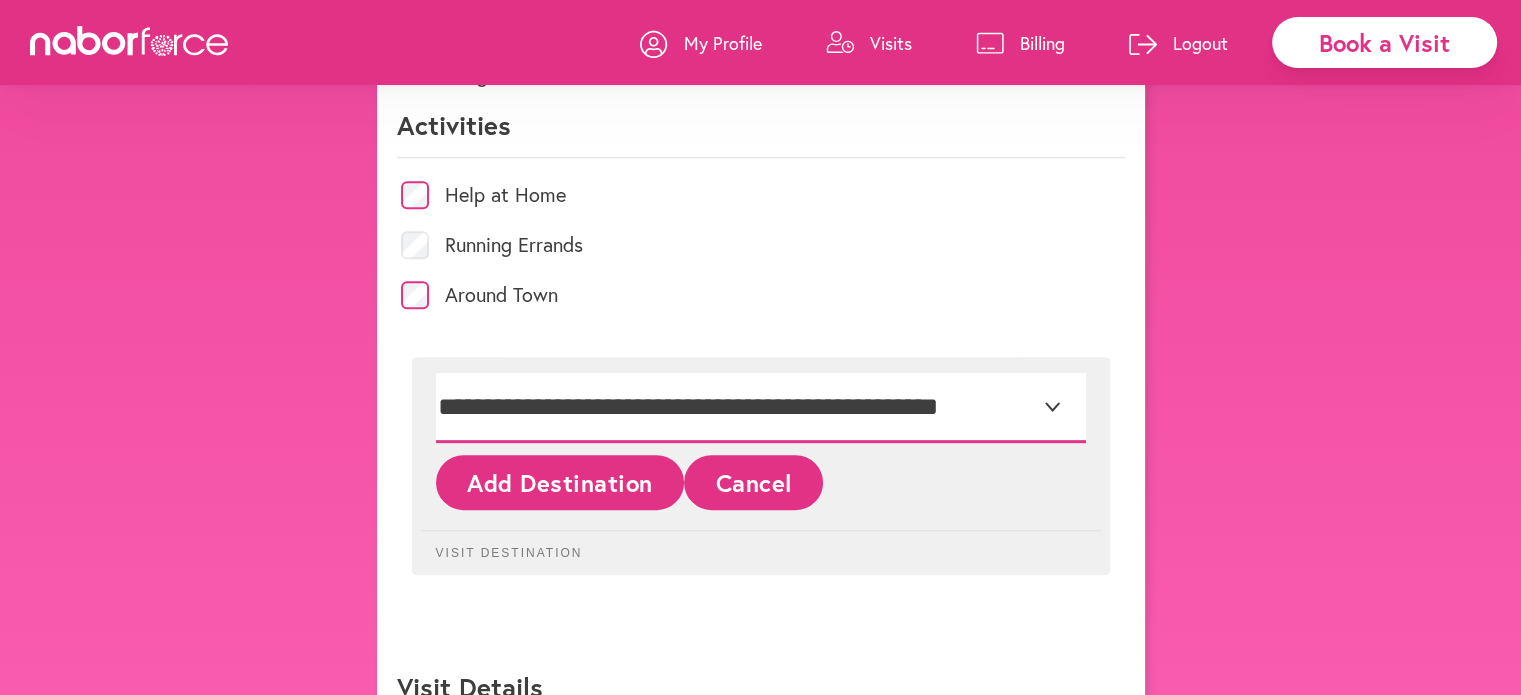 click on "**********" at bounding box center [761, 408] 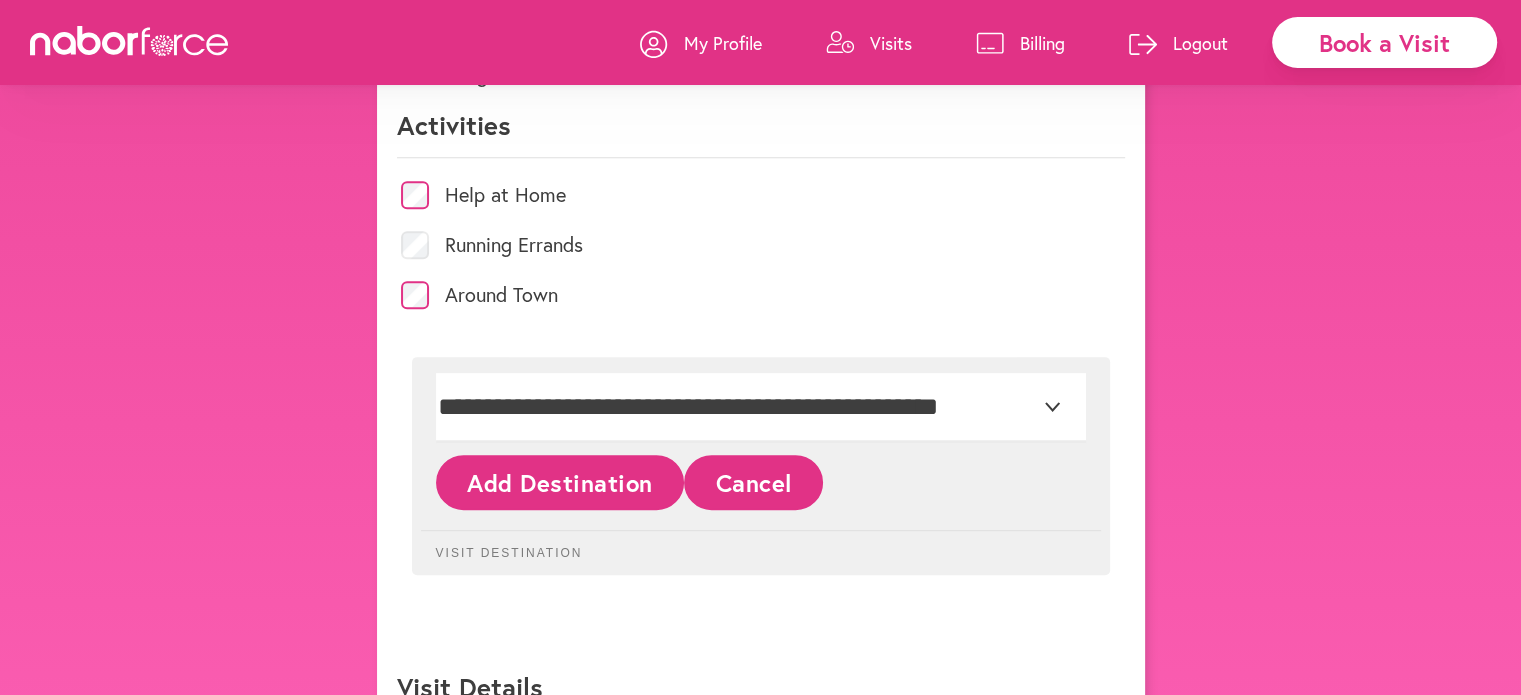 click on "Add Destination" 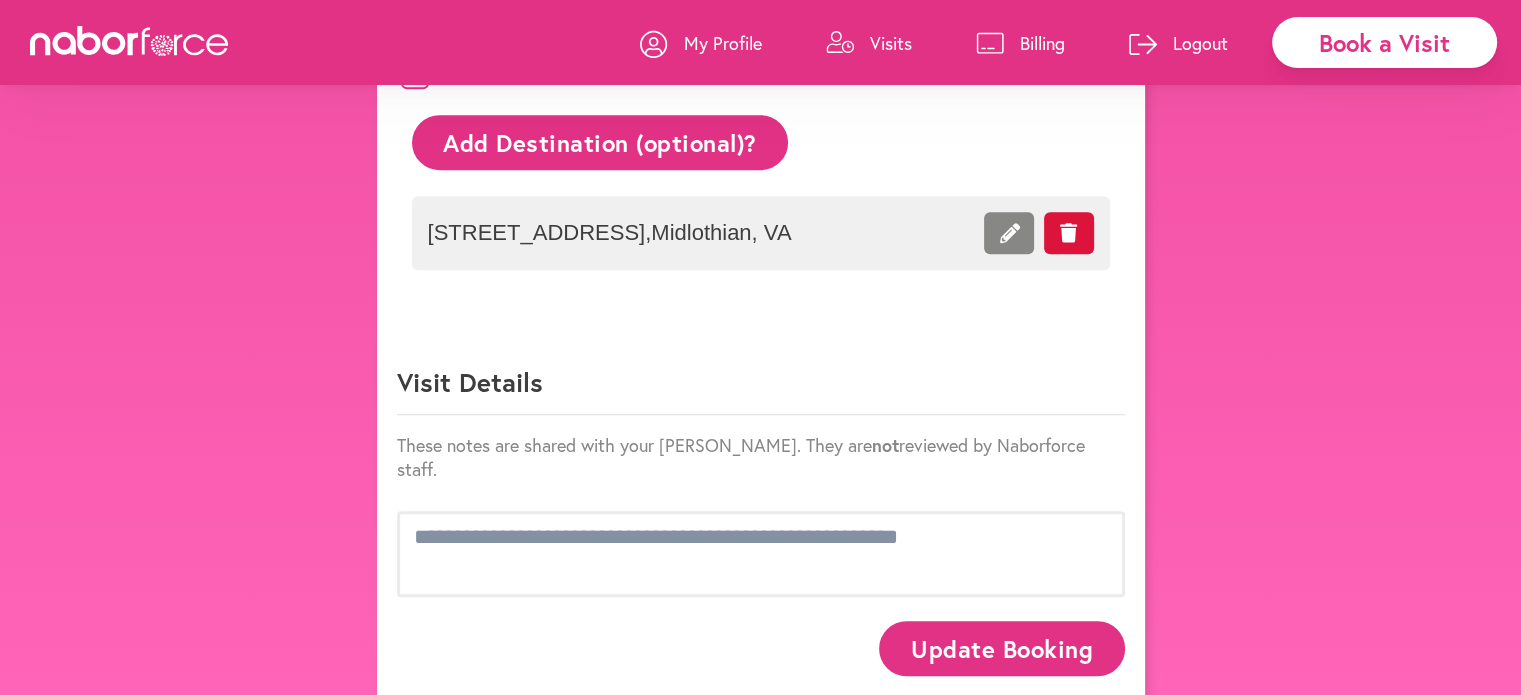 scroll, scrollTop: 1032, scrollLeft: 0, axis: vertical 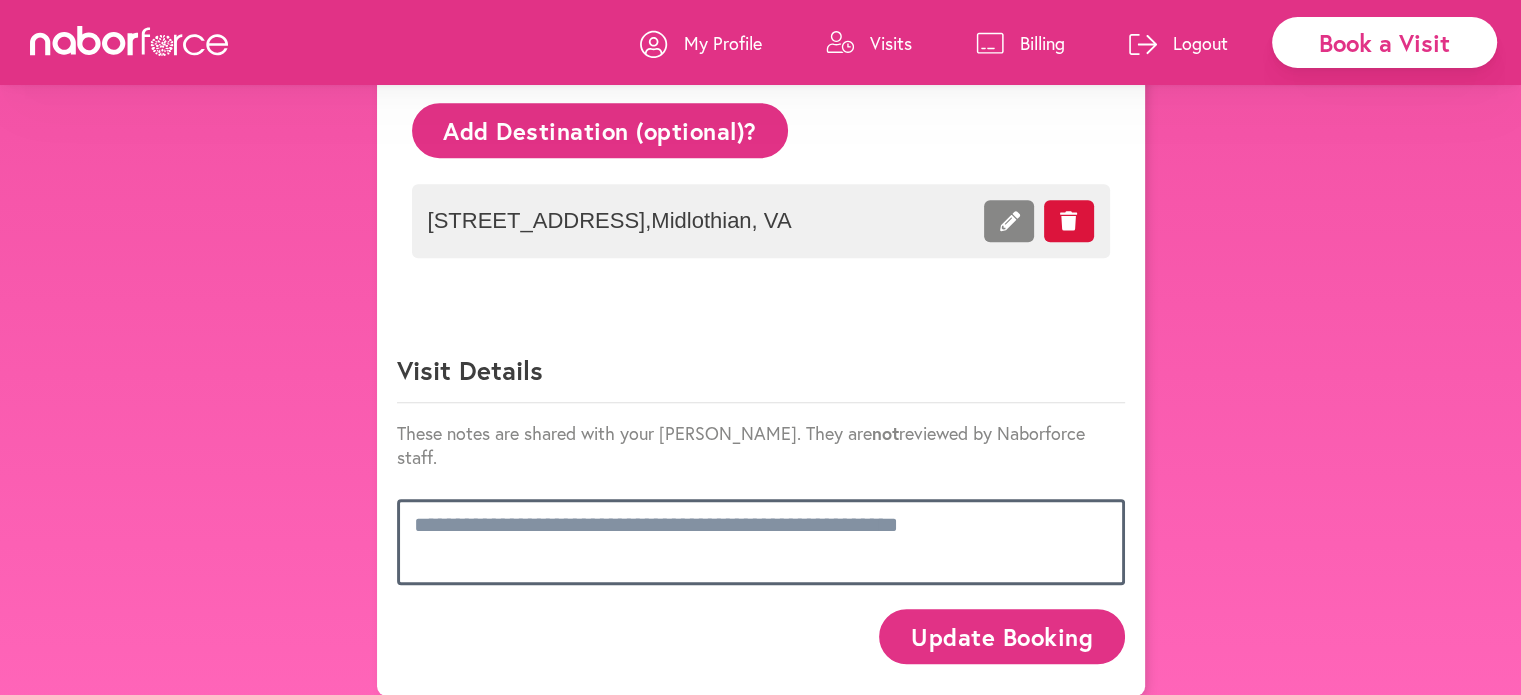 click at bounding box center (761, 542) 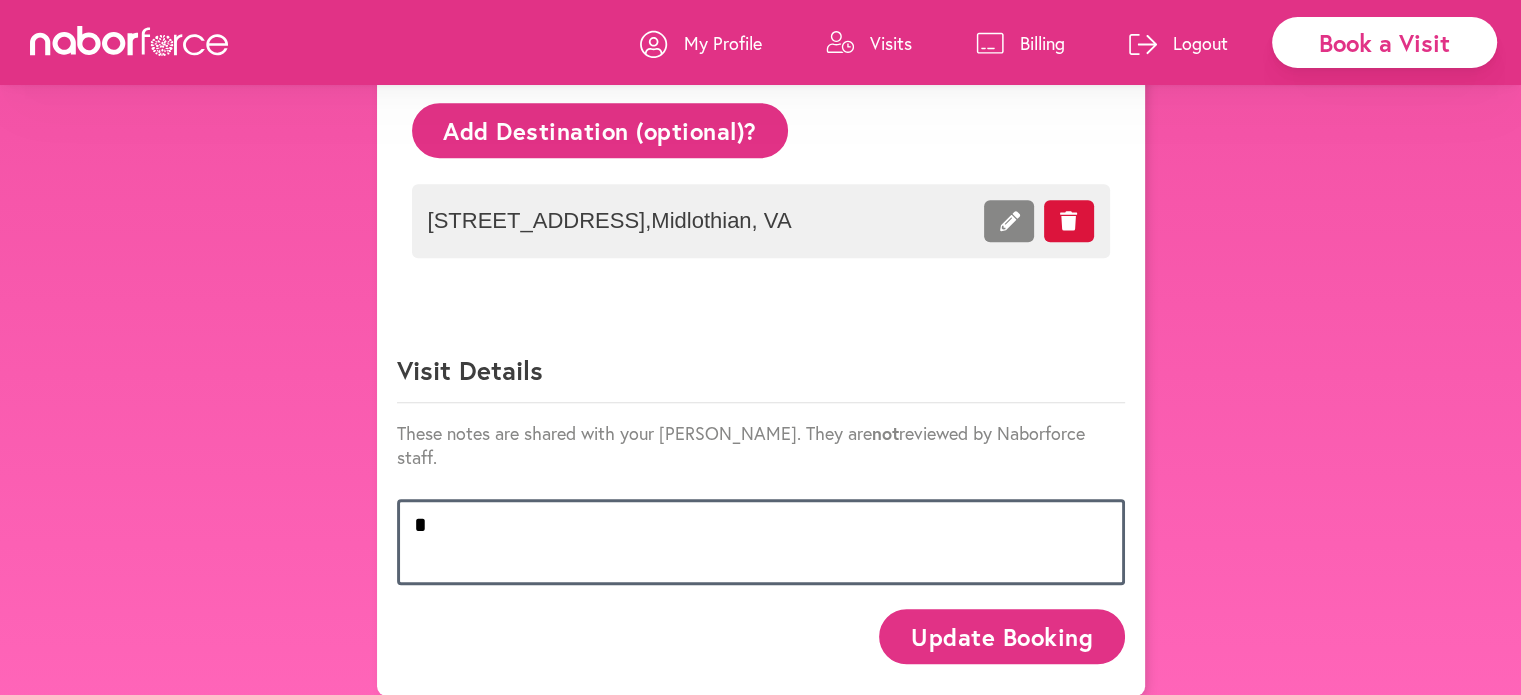 scroll, scrollTop: 1000, scrollLeft: 0, axis: vertical 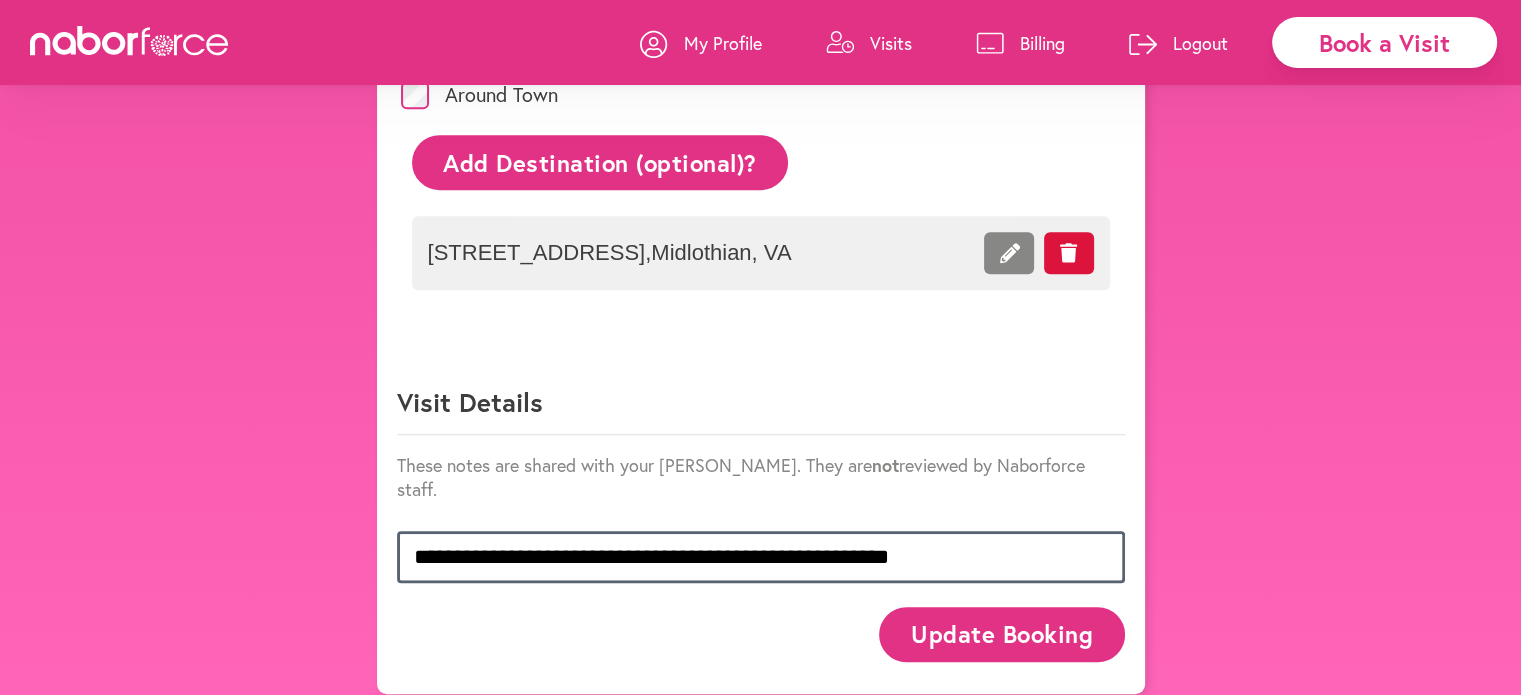 type on "**********" 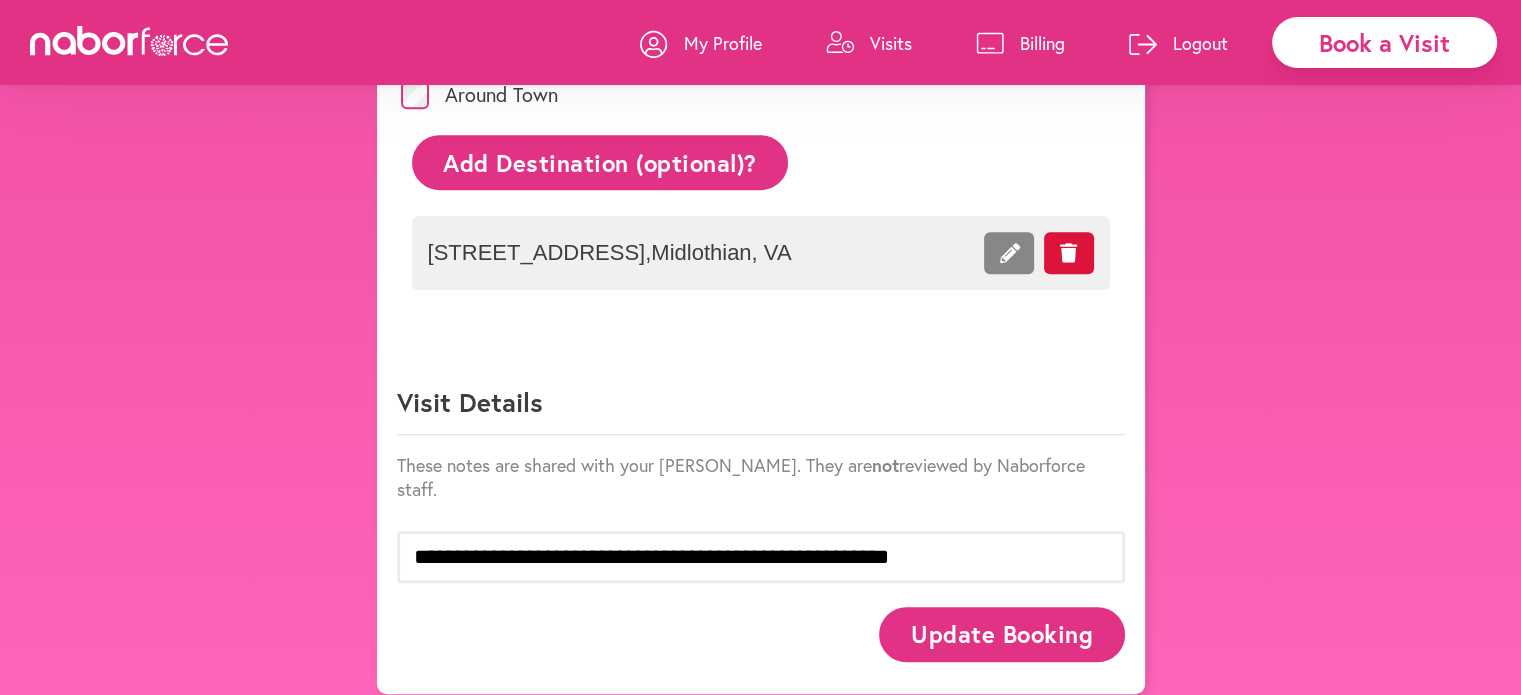 click on "Update Booking" at bounding box center [1001, 634] 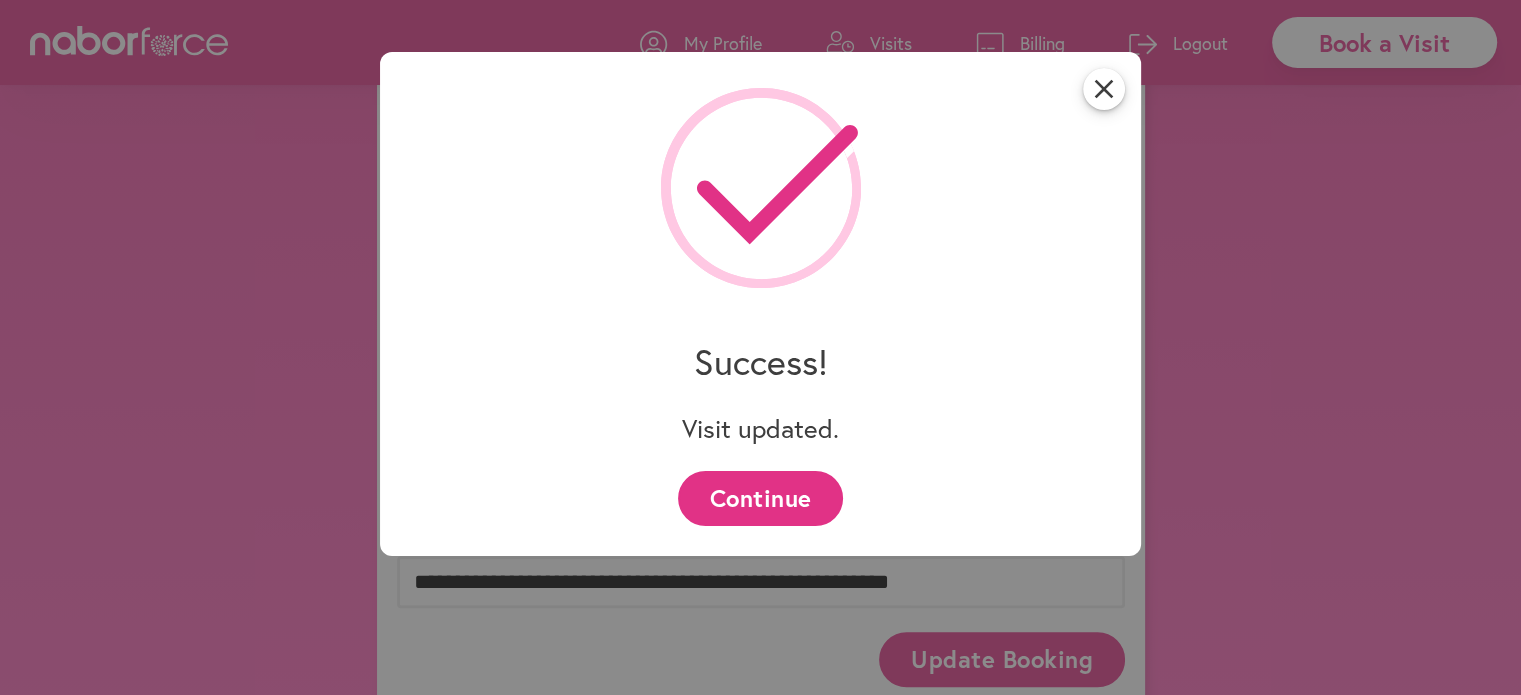 scroll, scrollTop: 1000, scrollLeft: 0, axis: vertical 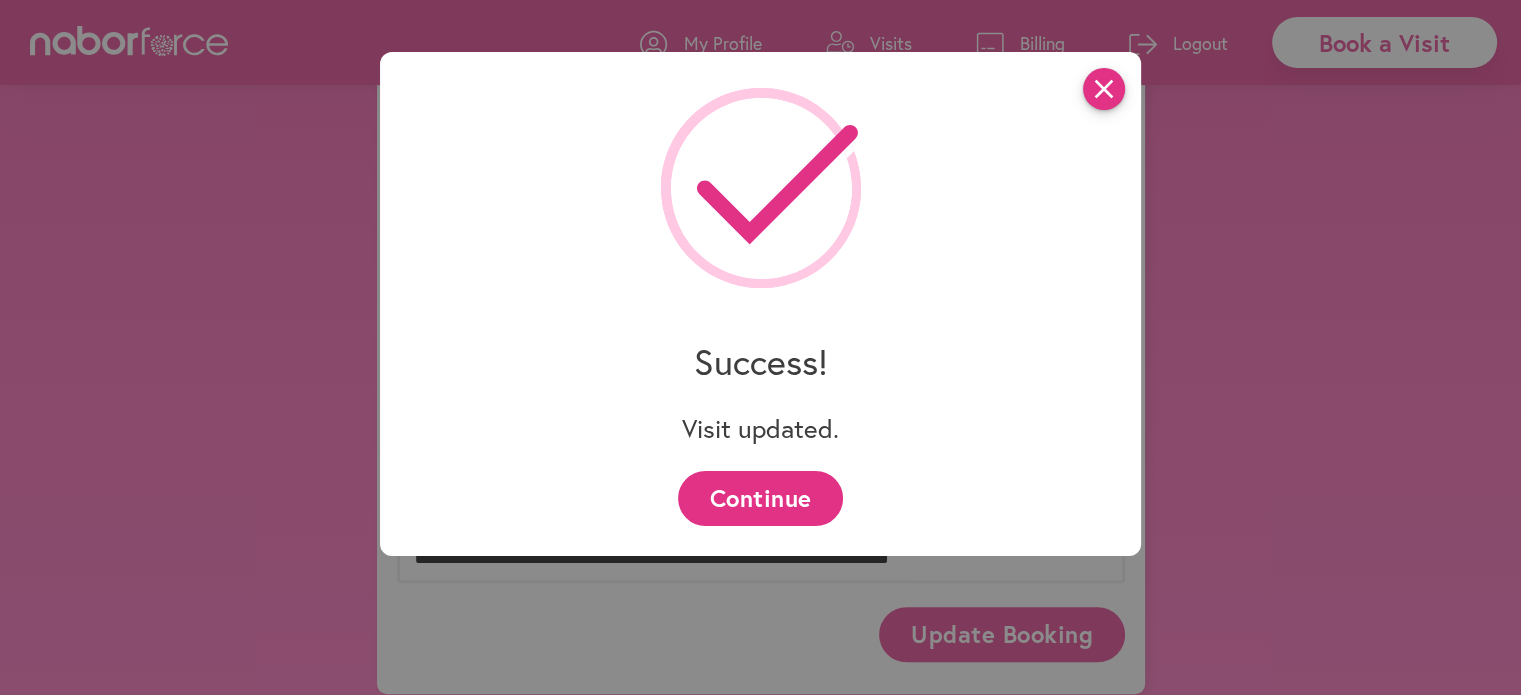 click on "close" at bounding box center (1104, 89) 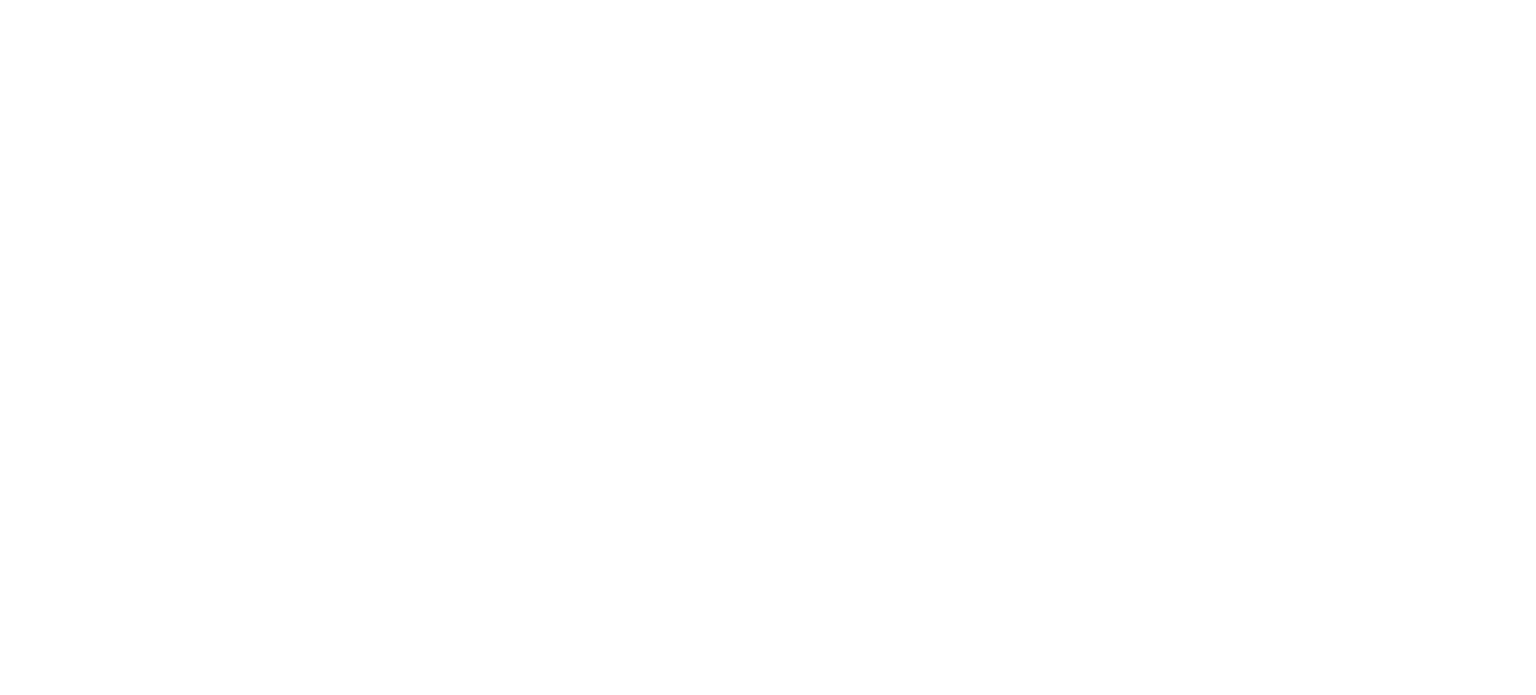 scroll, scrollTop: 0, scrollLeft: 0, axis: both 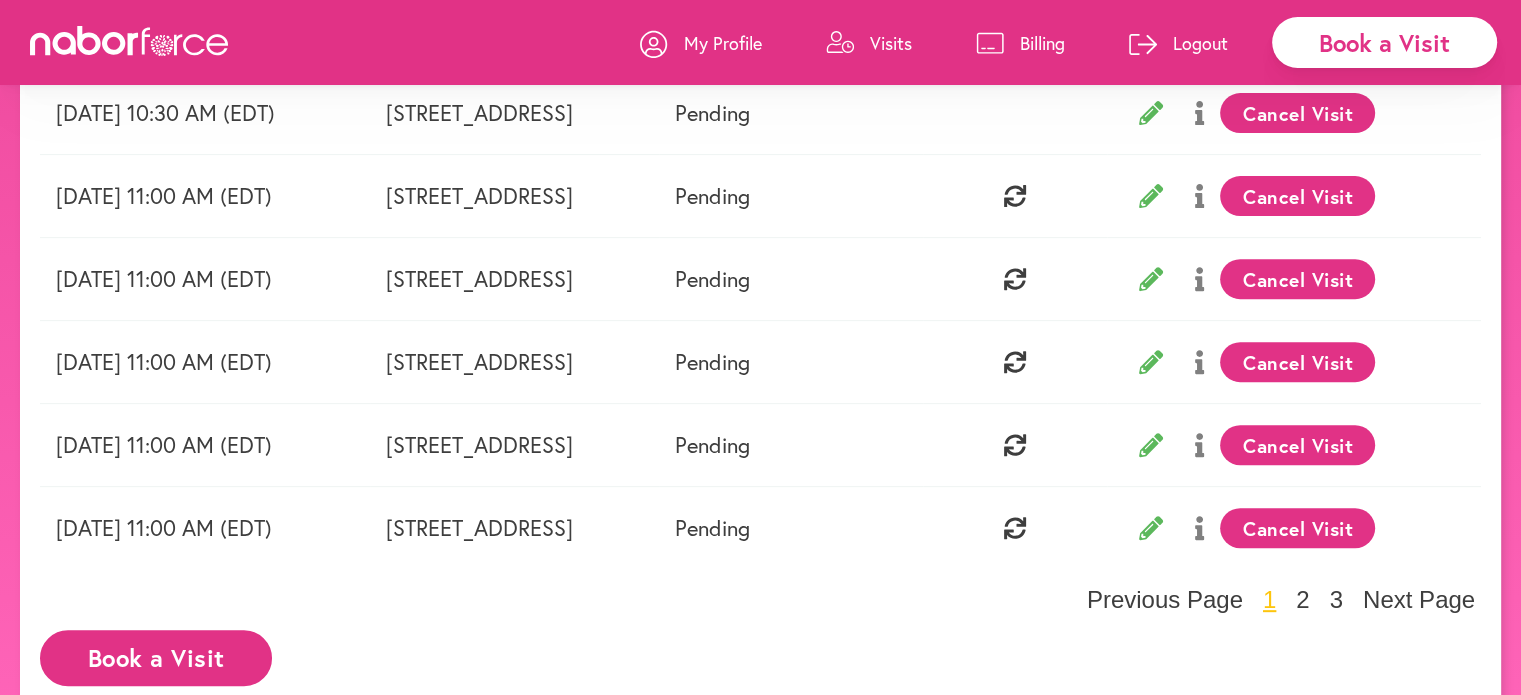 click on "Visits" at bounding box center [869, 43] 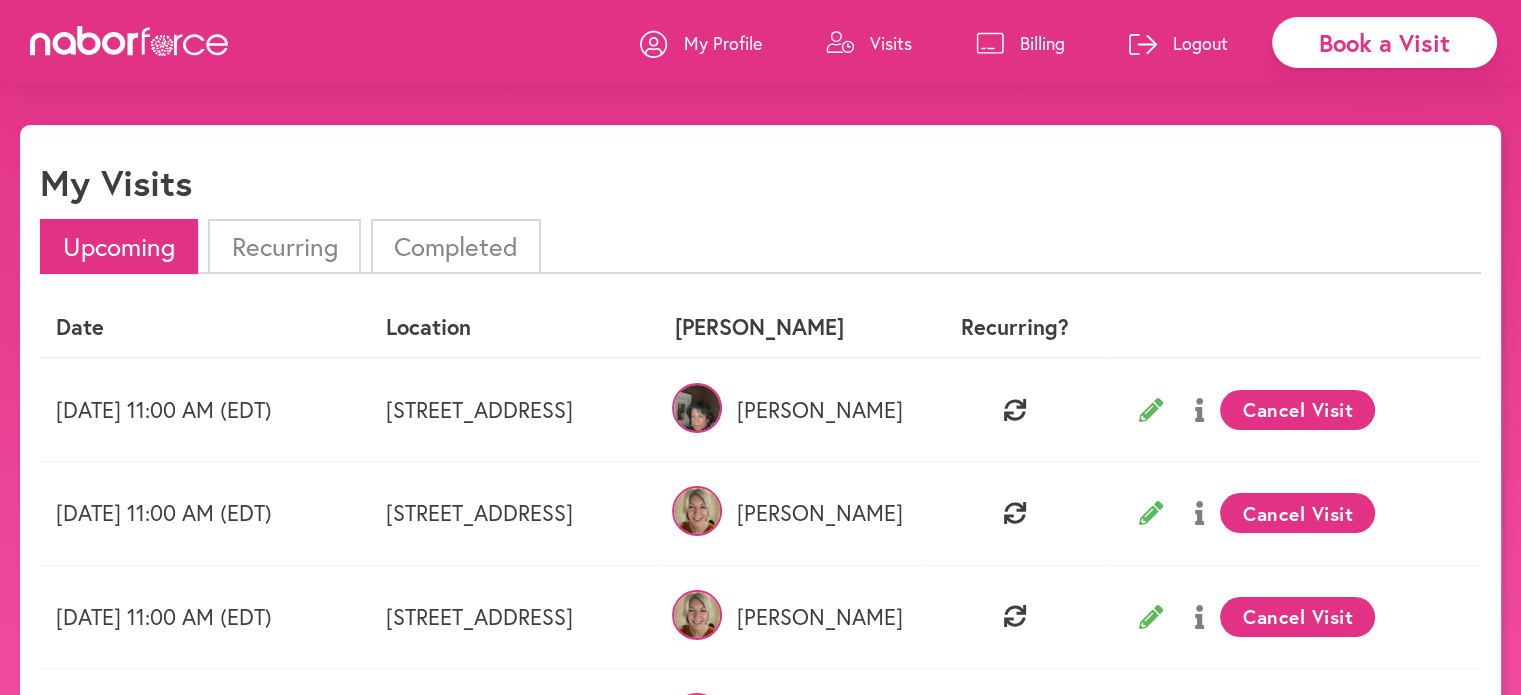 click on "Recurring" at bounding box center (284, 246) 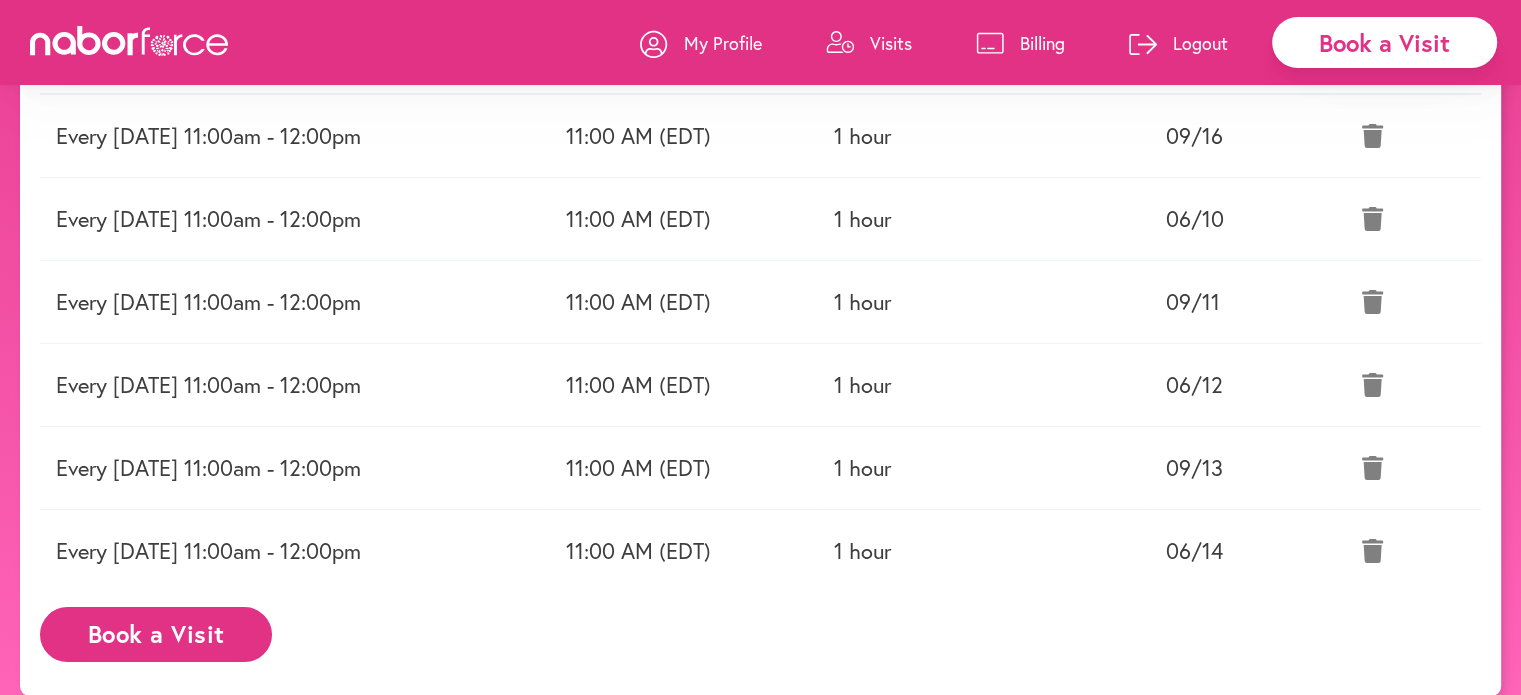 scroll, scrollTop: 280, scrollLeft: 0, axis: vertical 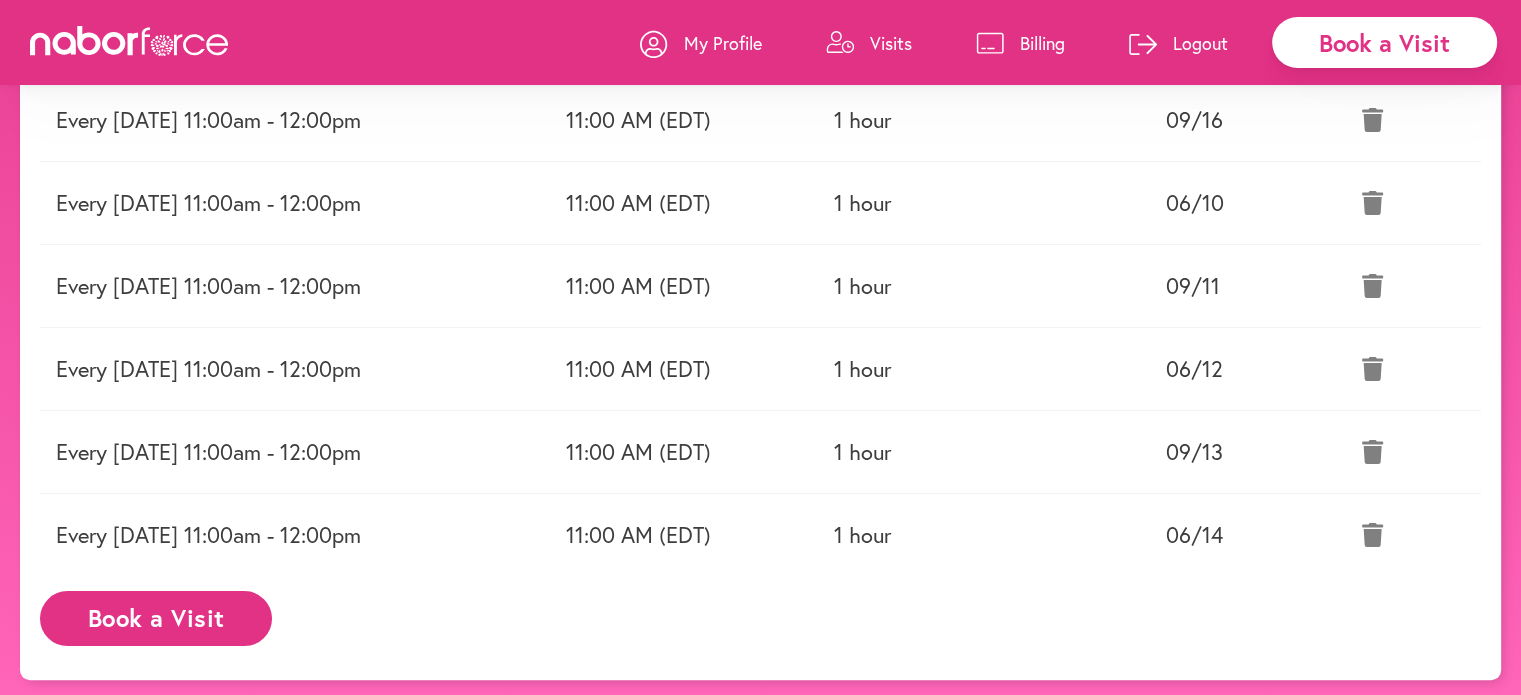 click on "Book a Visit" at bounding box center [156, 618] 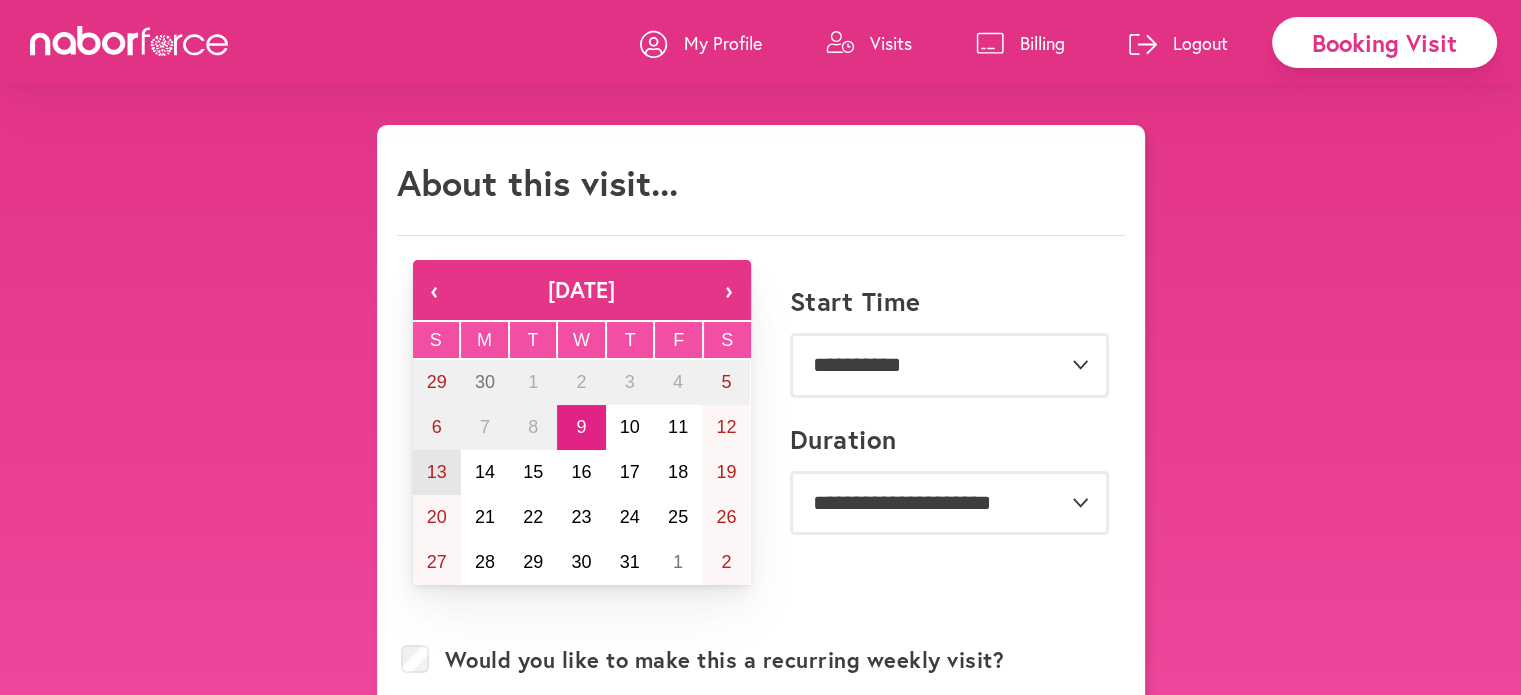 click on "13" at bounding box center (437, 472) 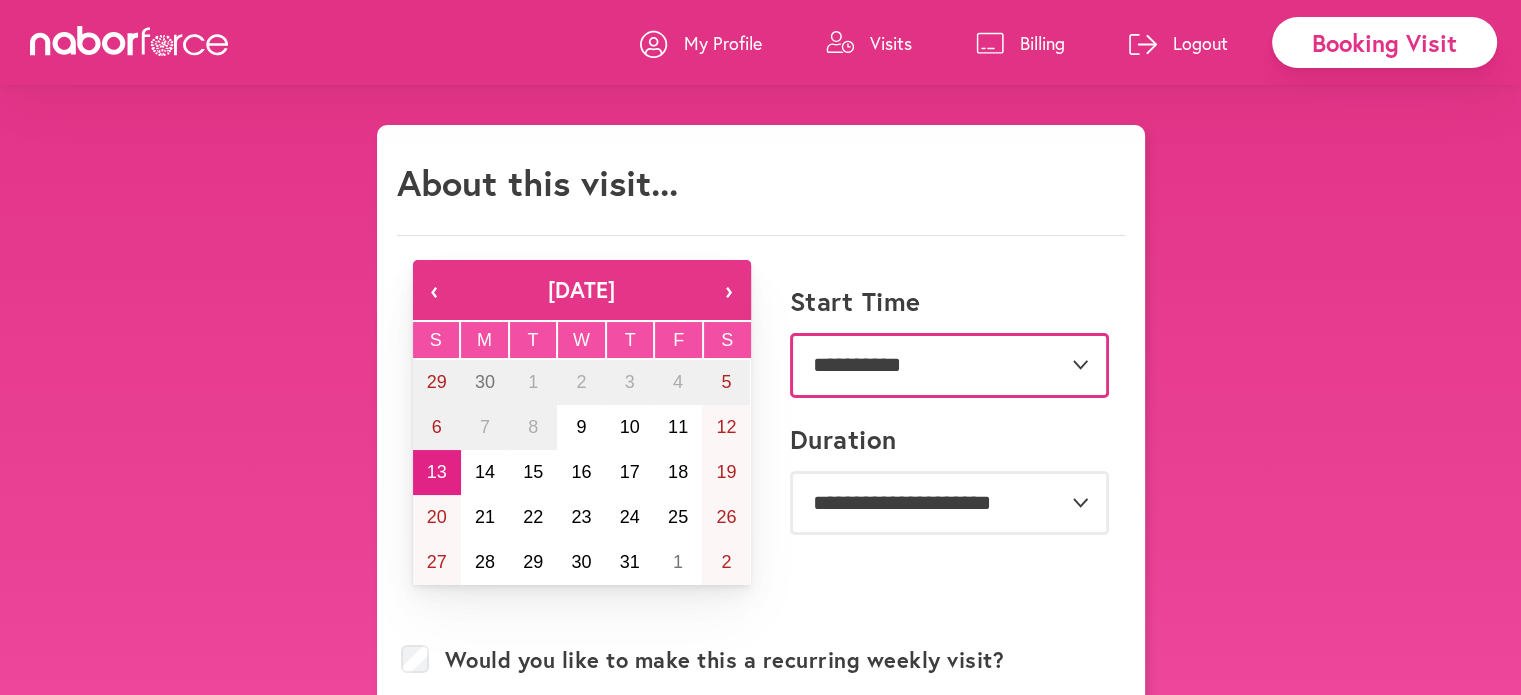 click on "**********" at bounding box center (949, 365) 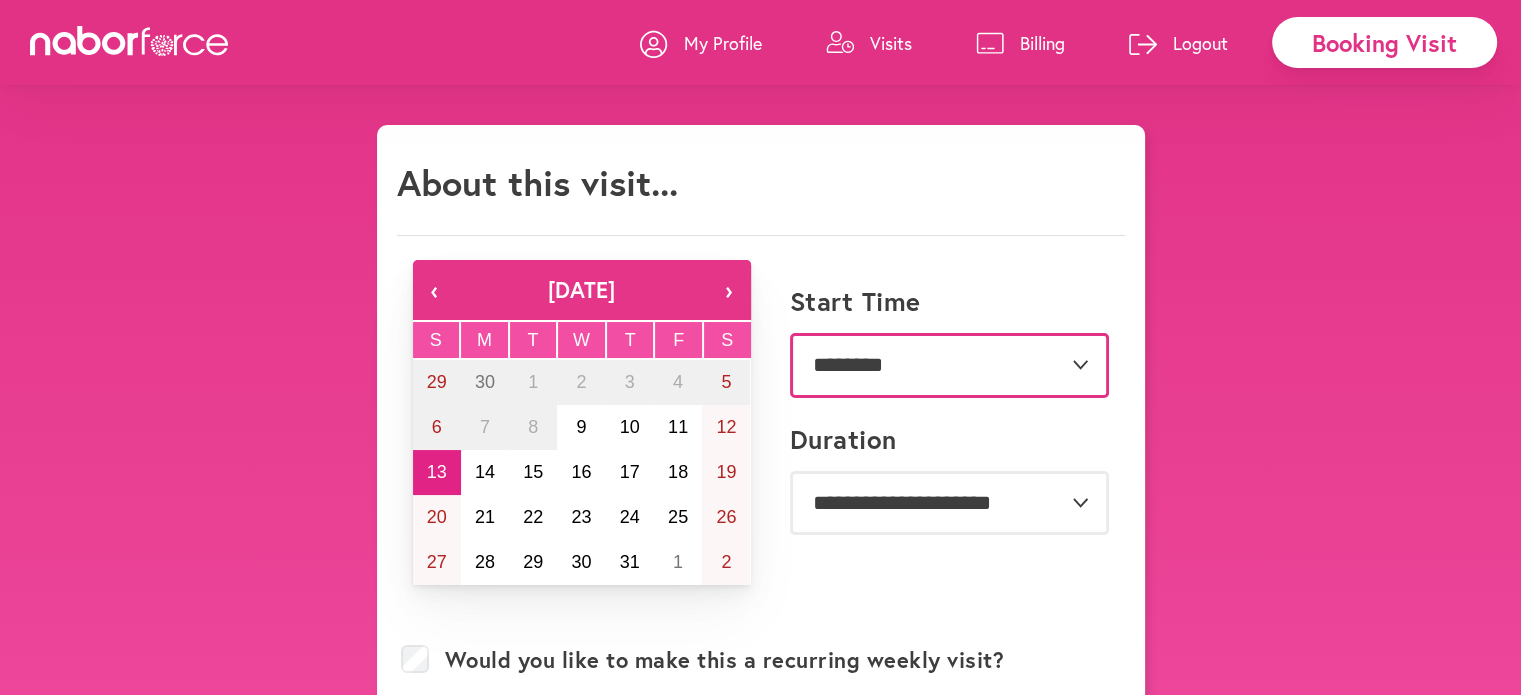 click on "**********" at bounding box center (949, 365) 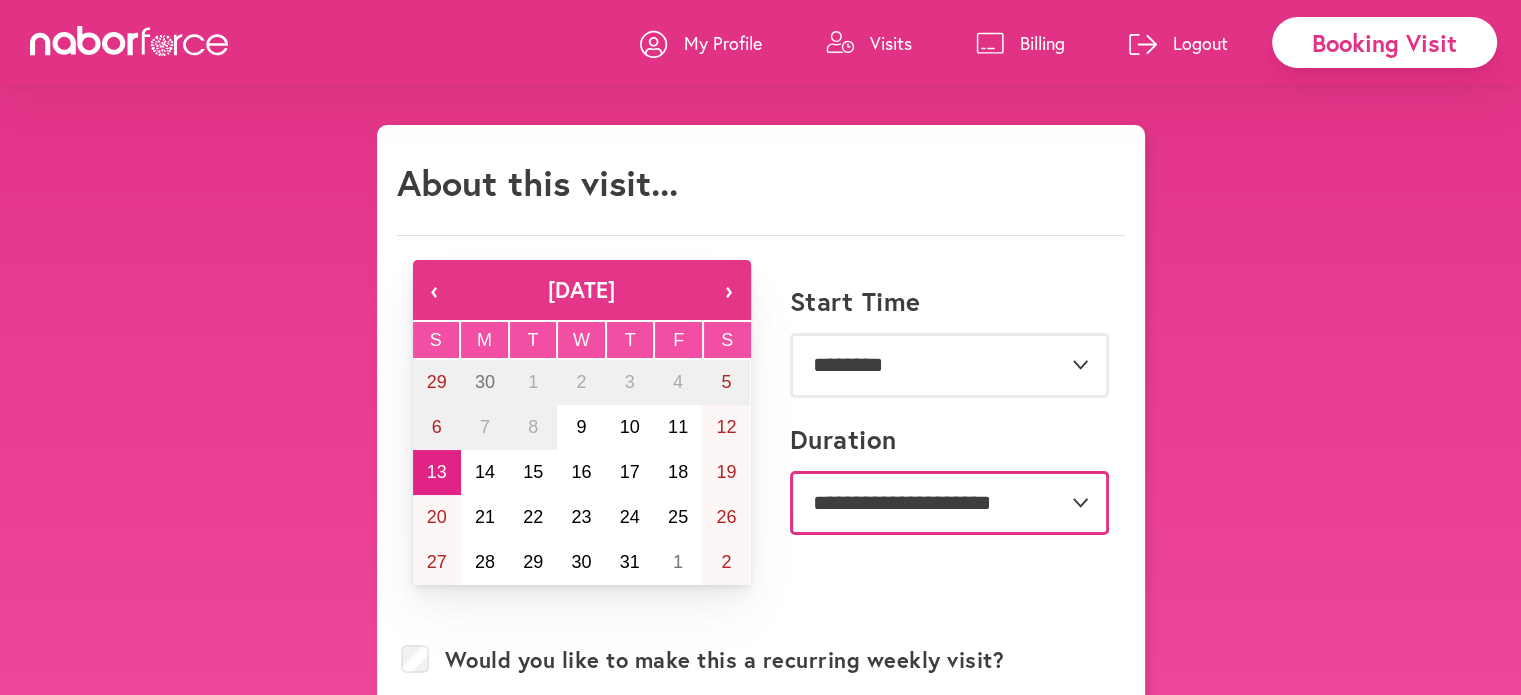 click on "**********" at bounding box center [949, 503] 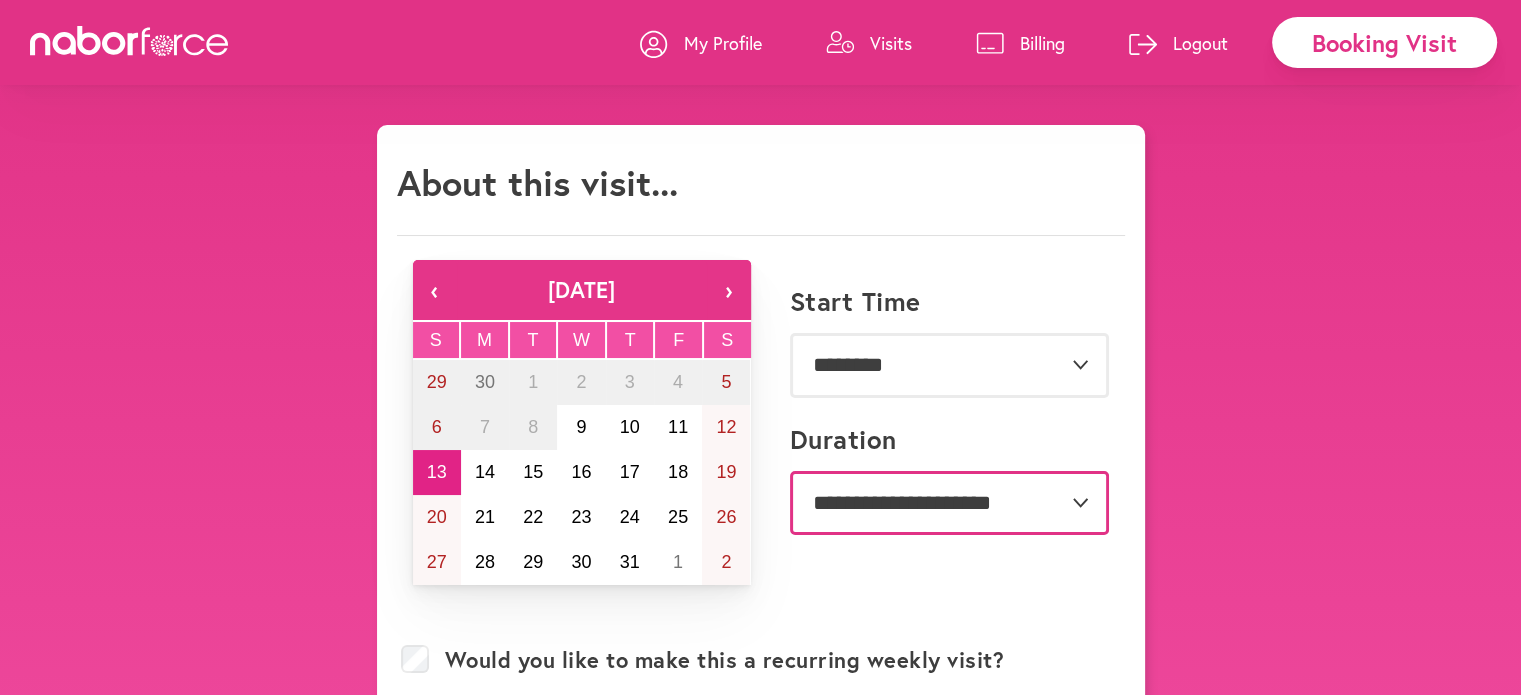 select on "**" 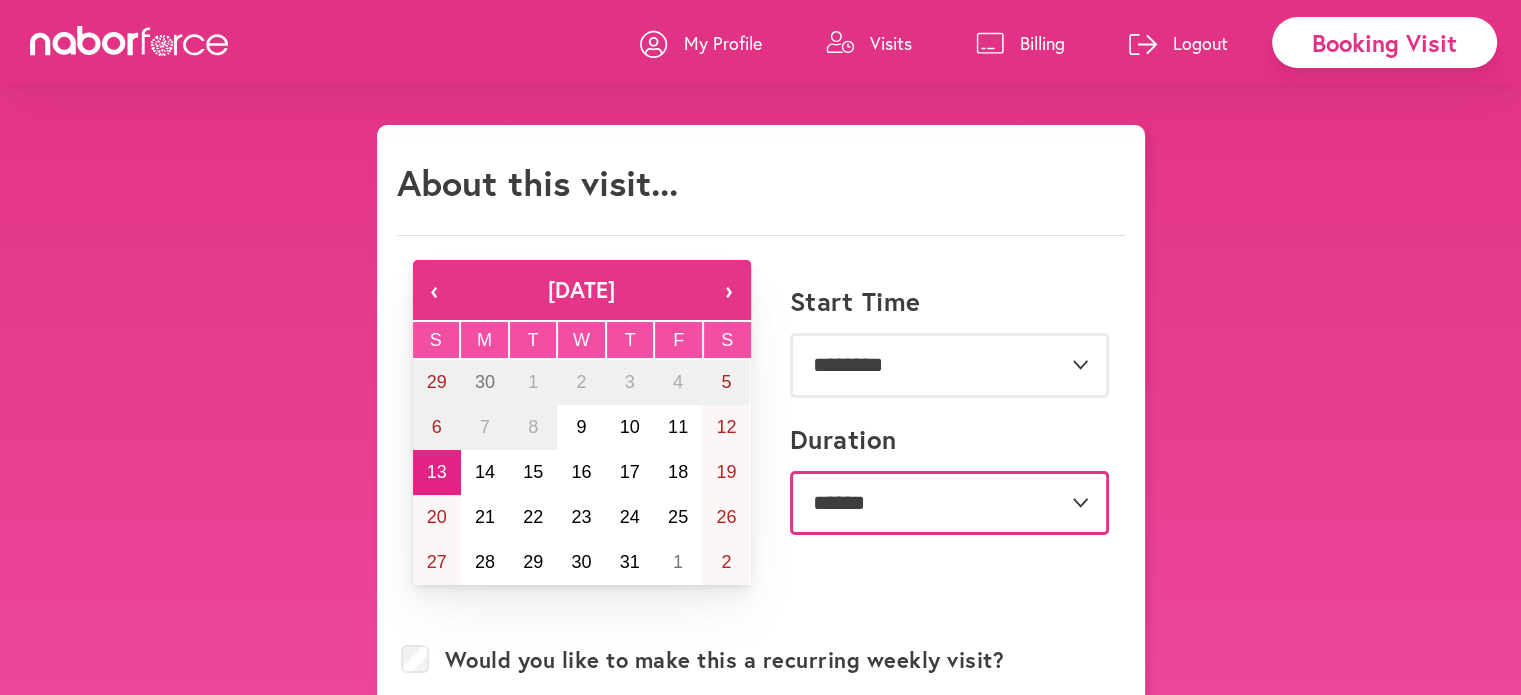 click on "**********" at bounding box center [949, 503] 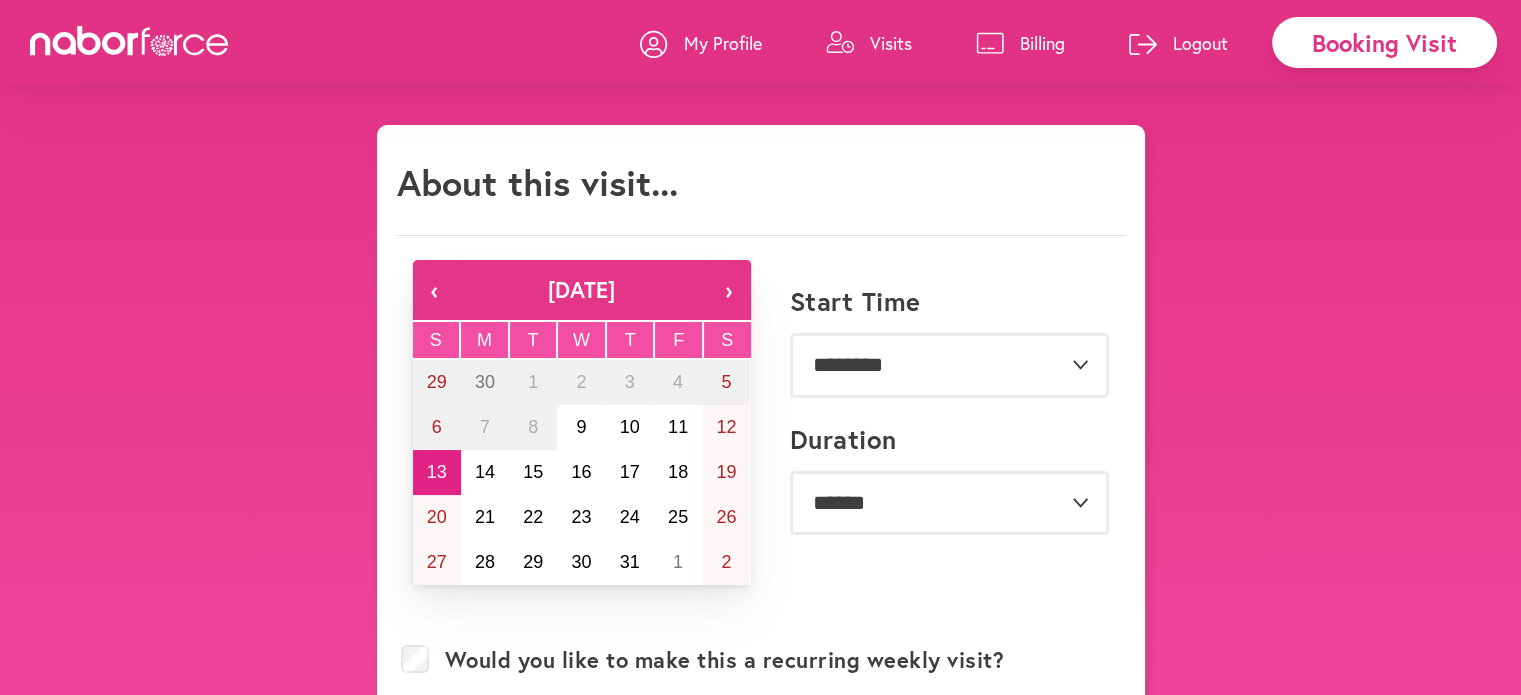 click on "**********" at bounding box center [940, 437] 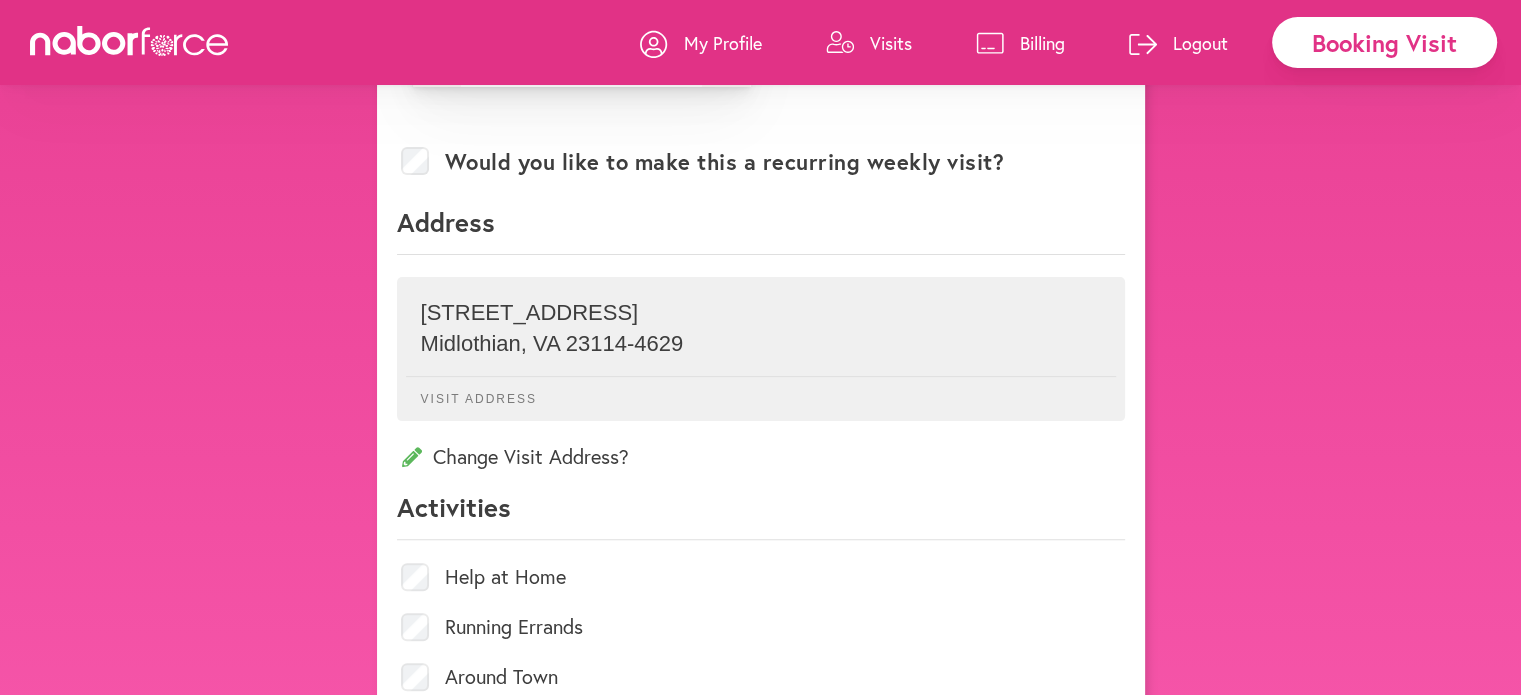 scroll, scrollTop: 500, scrollLeft: 0, axis: vertical 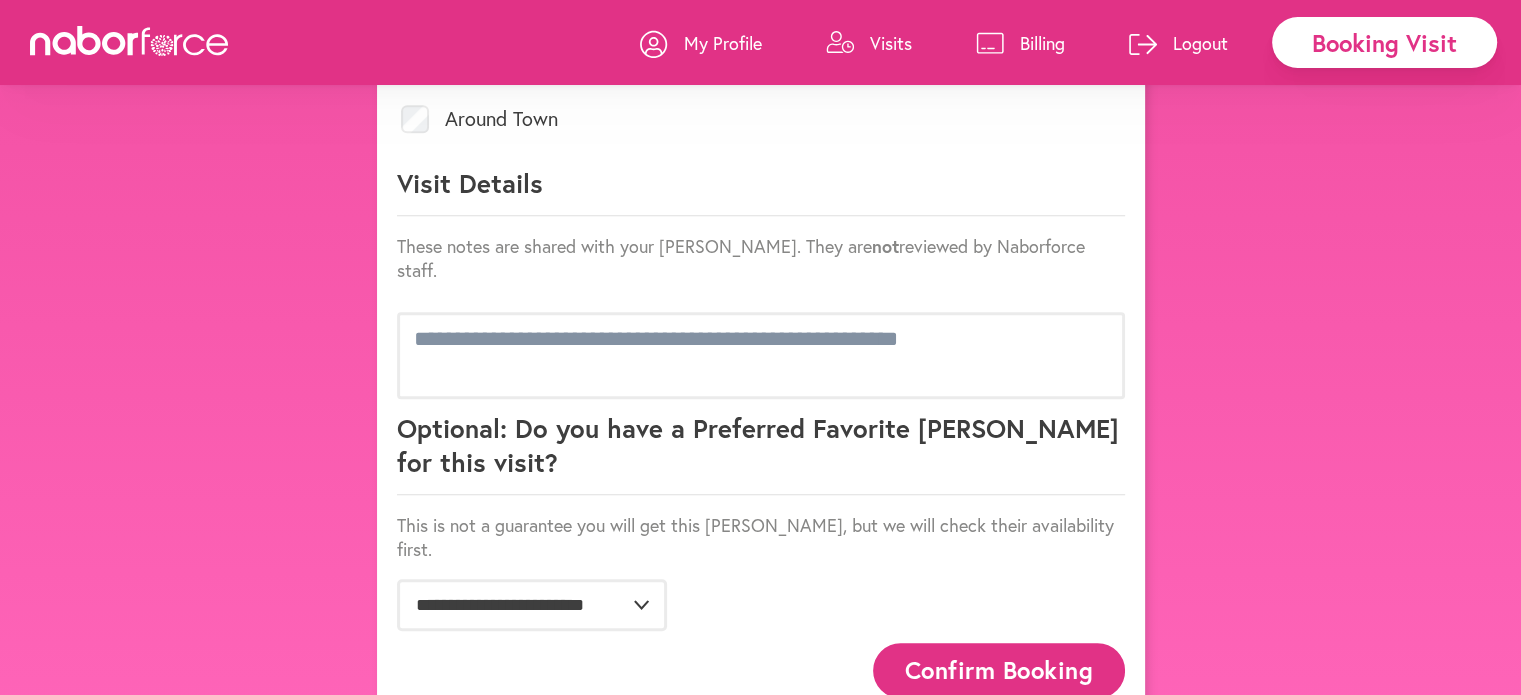 click on "Confirm Booking" at bounding box center [999, 670] 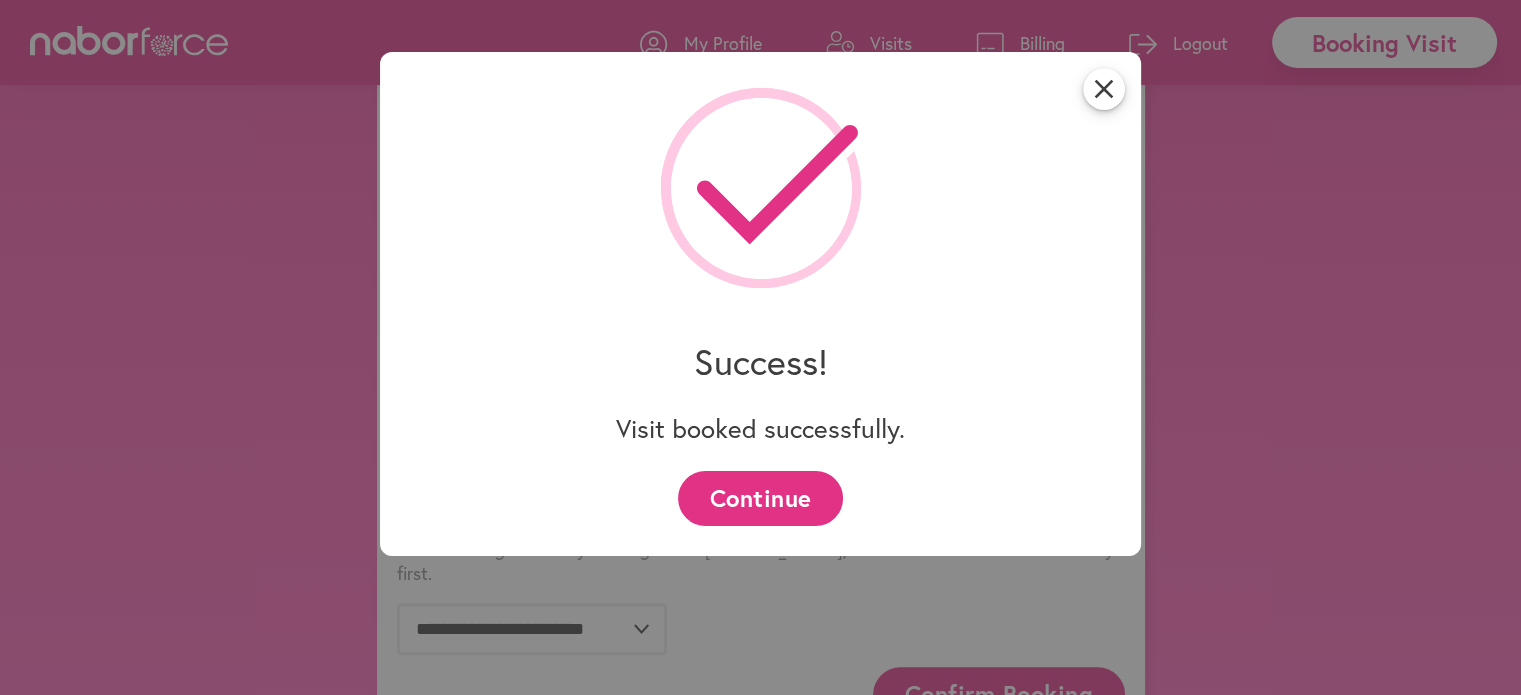 scroll, scrollTop: 1056, scrollLeft: 0, axis: vertical 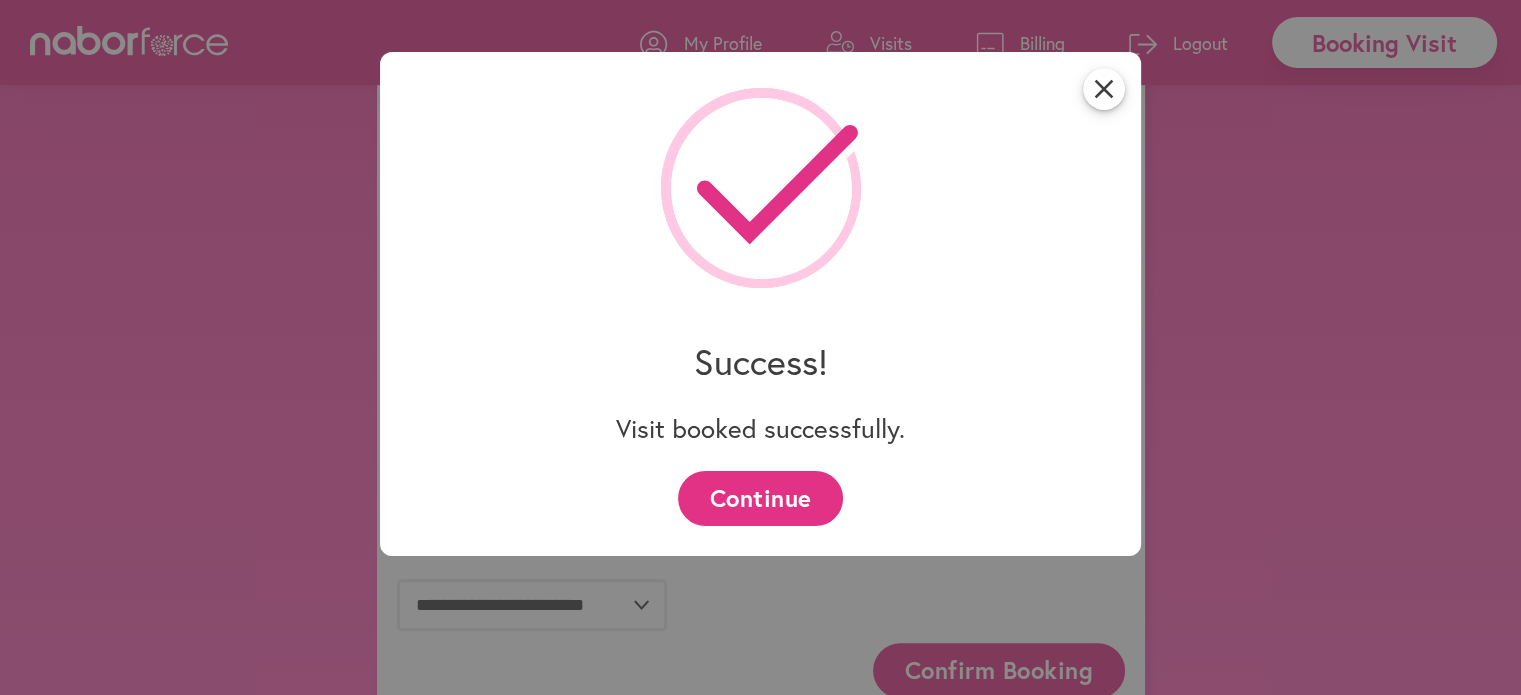 click on "Continue" at bounding box center (760, 498) 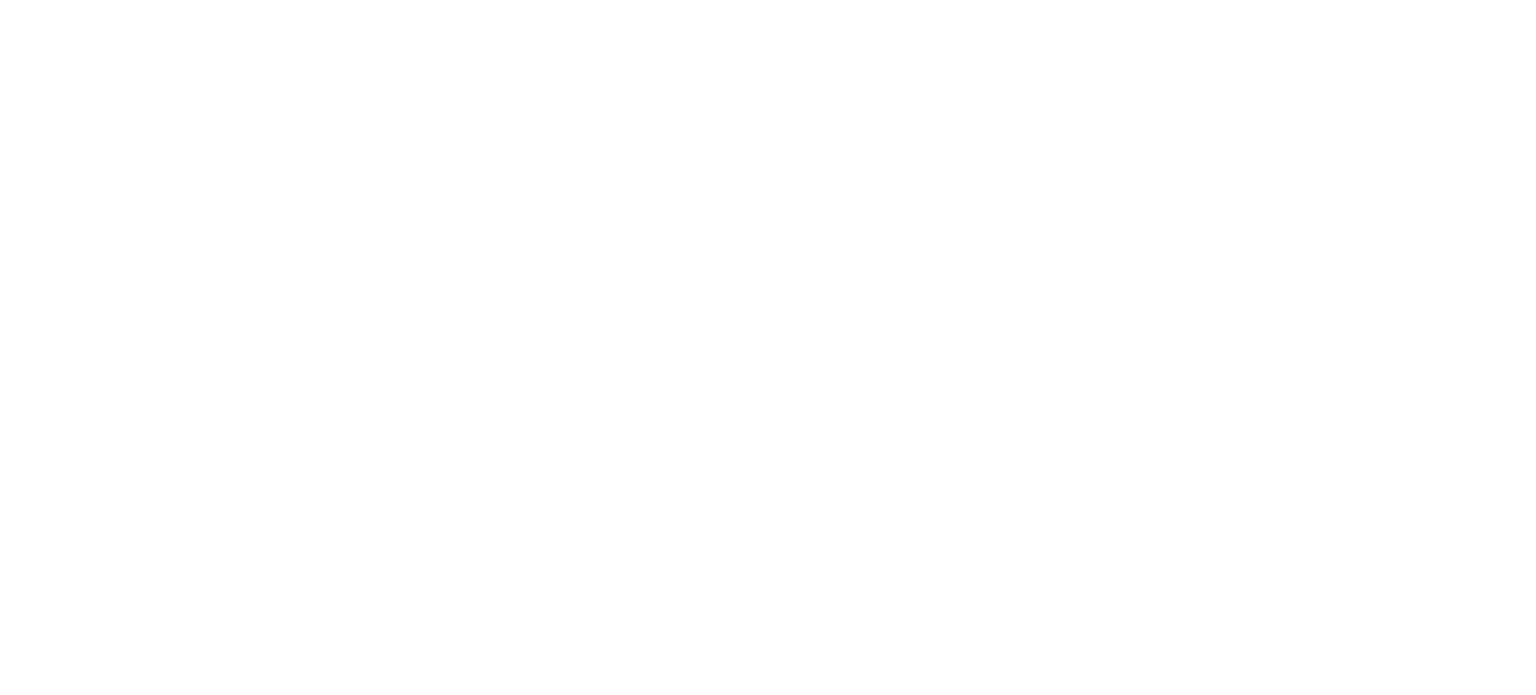 scroll, scrollTop: 0, scrollLeft: 0, axis: both 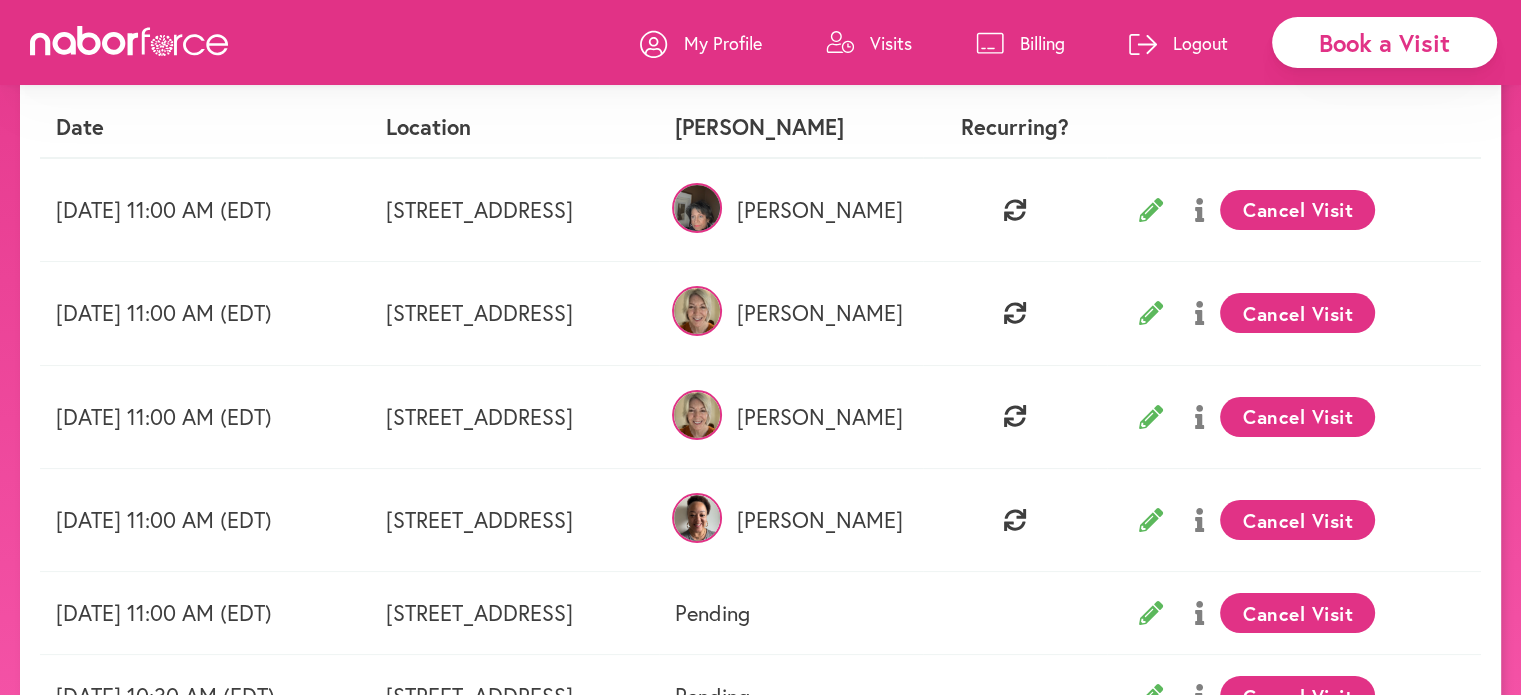 click 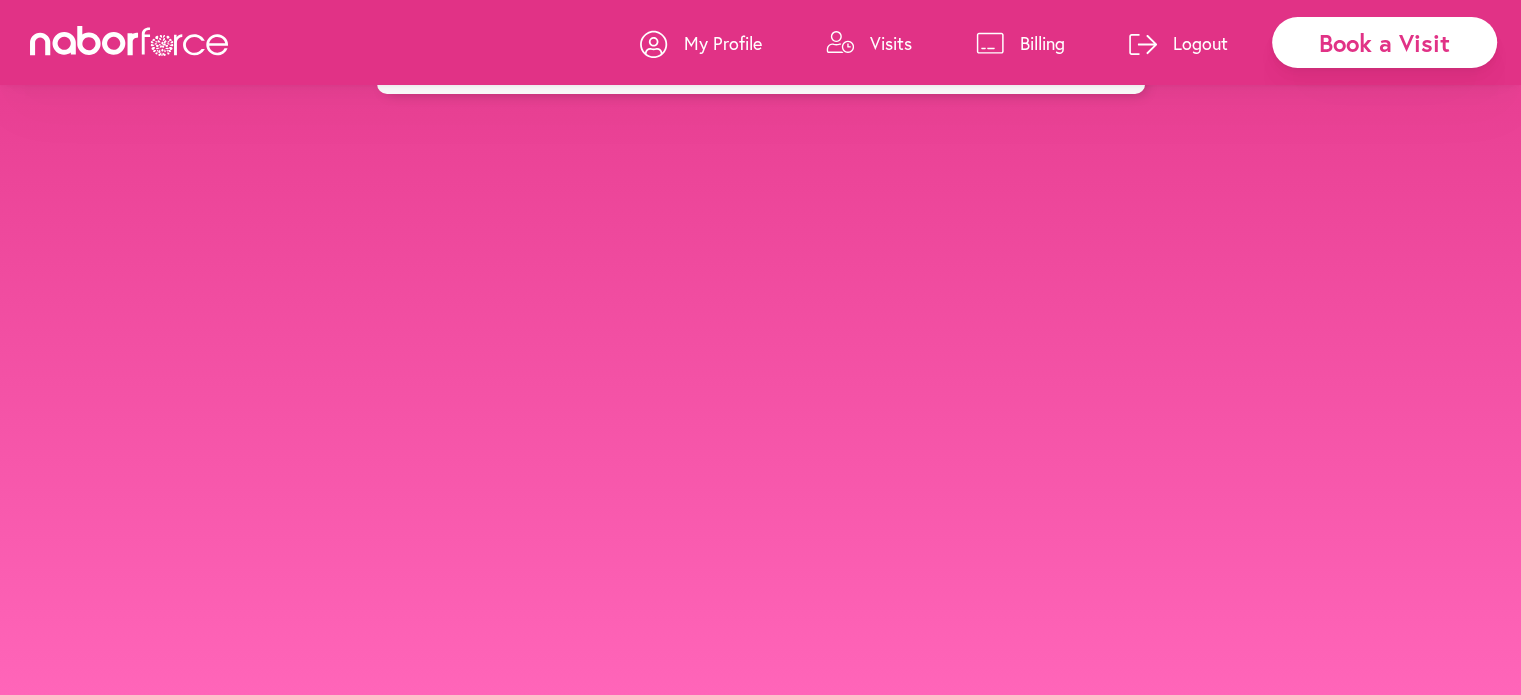 scroll, scrollTop: 0, scrollLeft: 0, axis: both 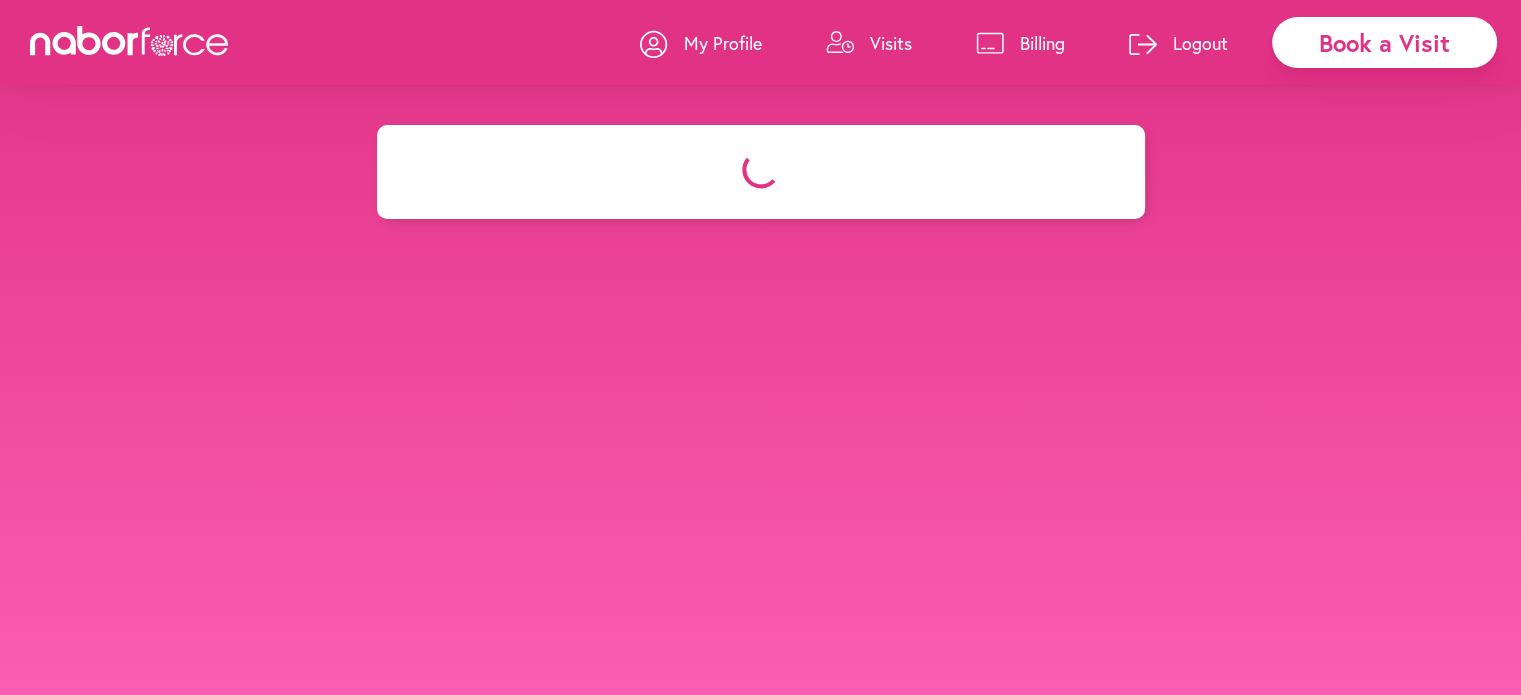 select on "********" 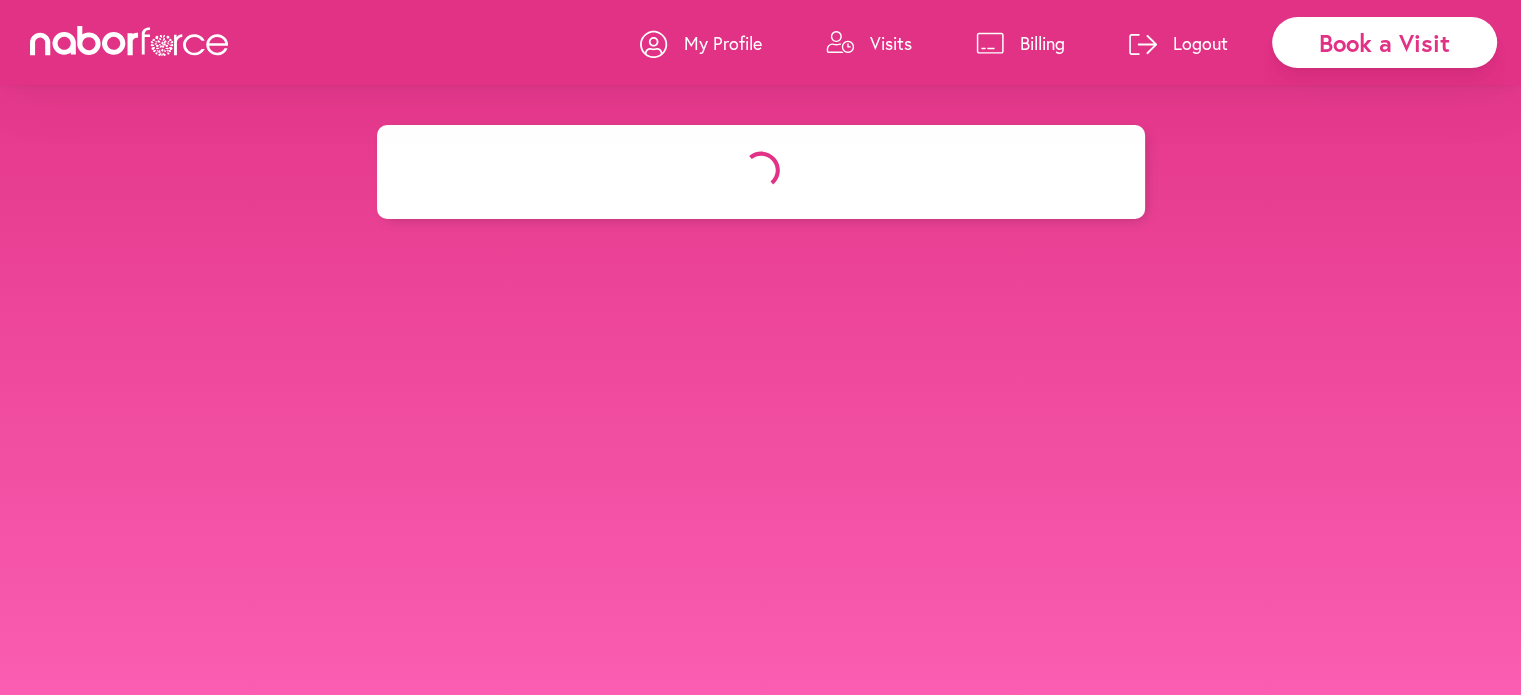 select on "**" 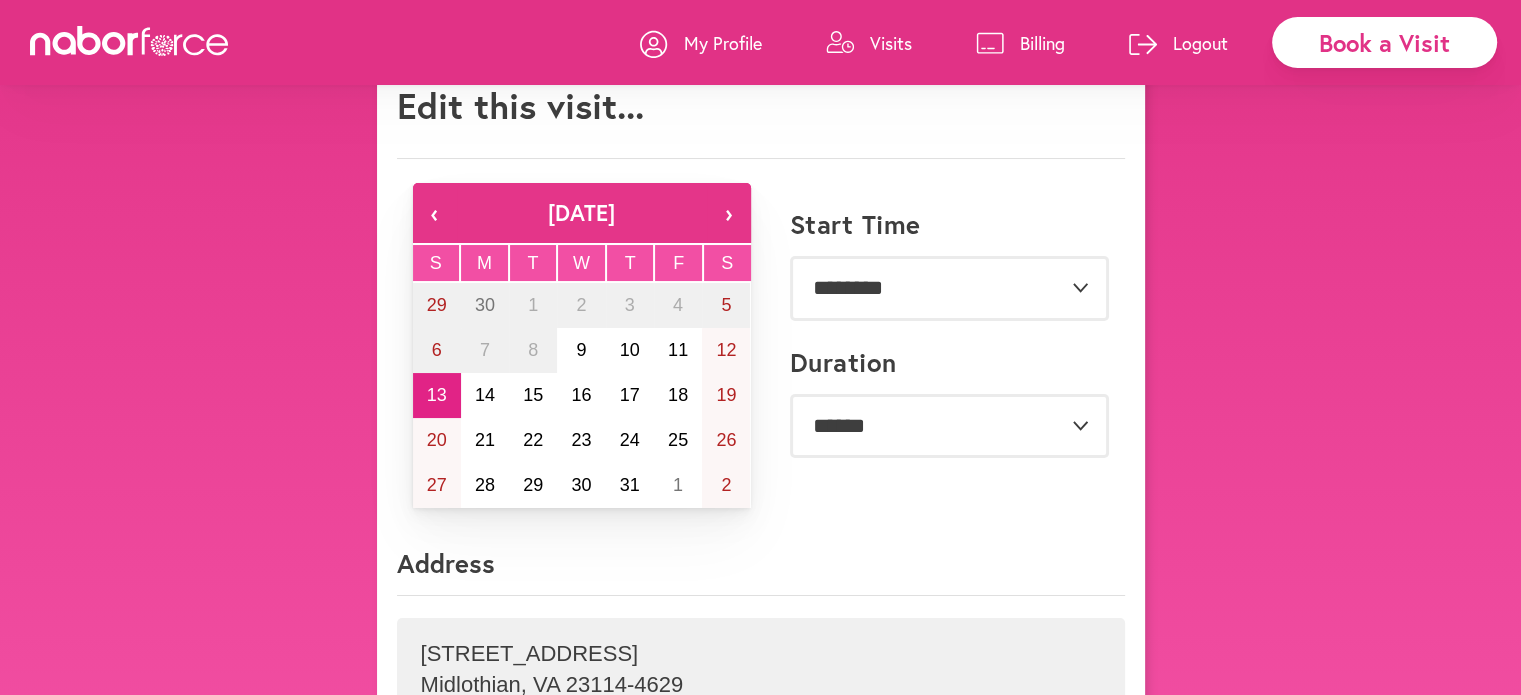 scroll, scrollTop: 0, scrollLeft: 0, axis: both 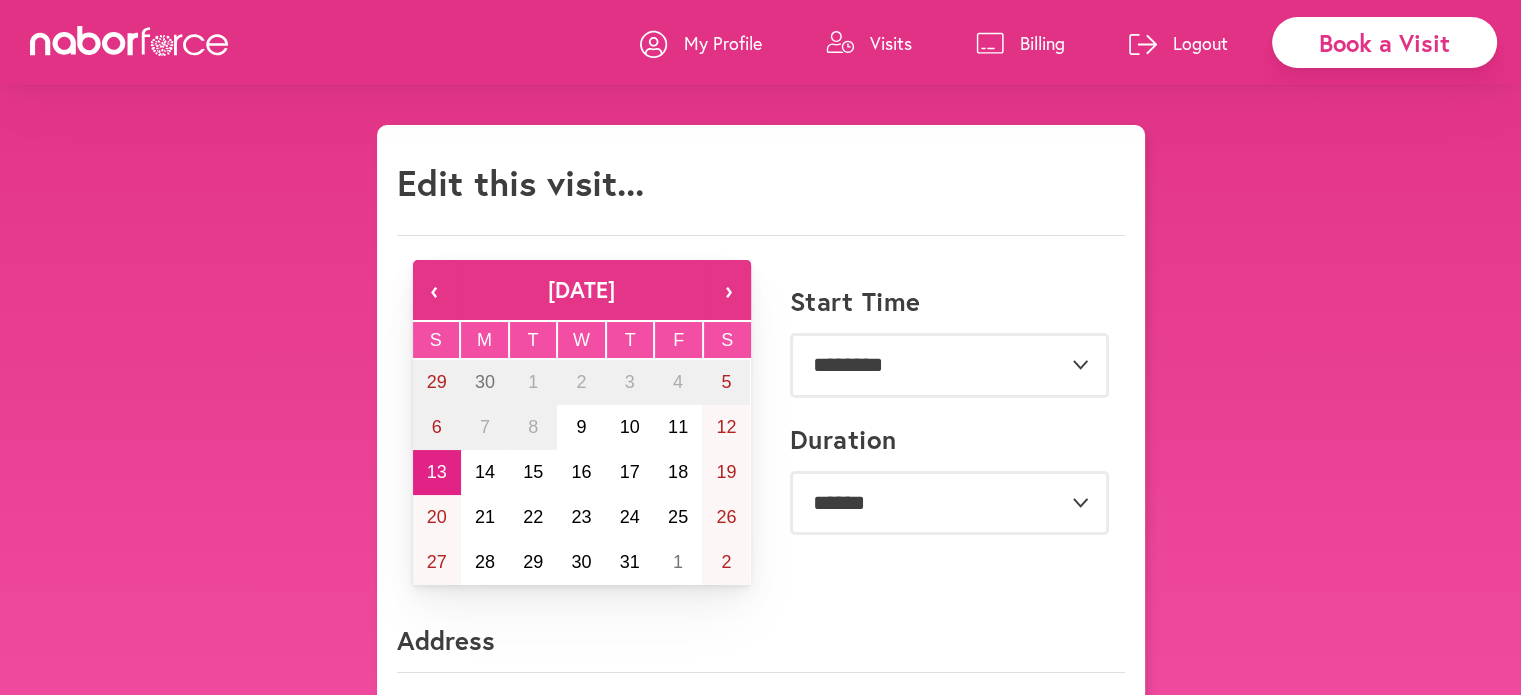 click on "Visits" at bounding box center (891, 43) 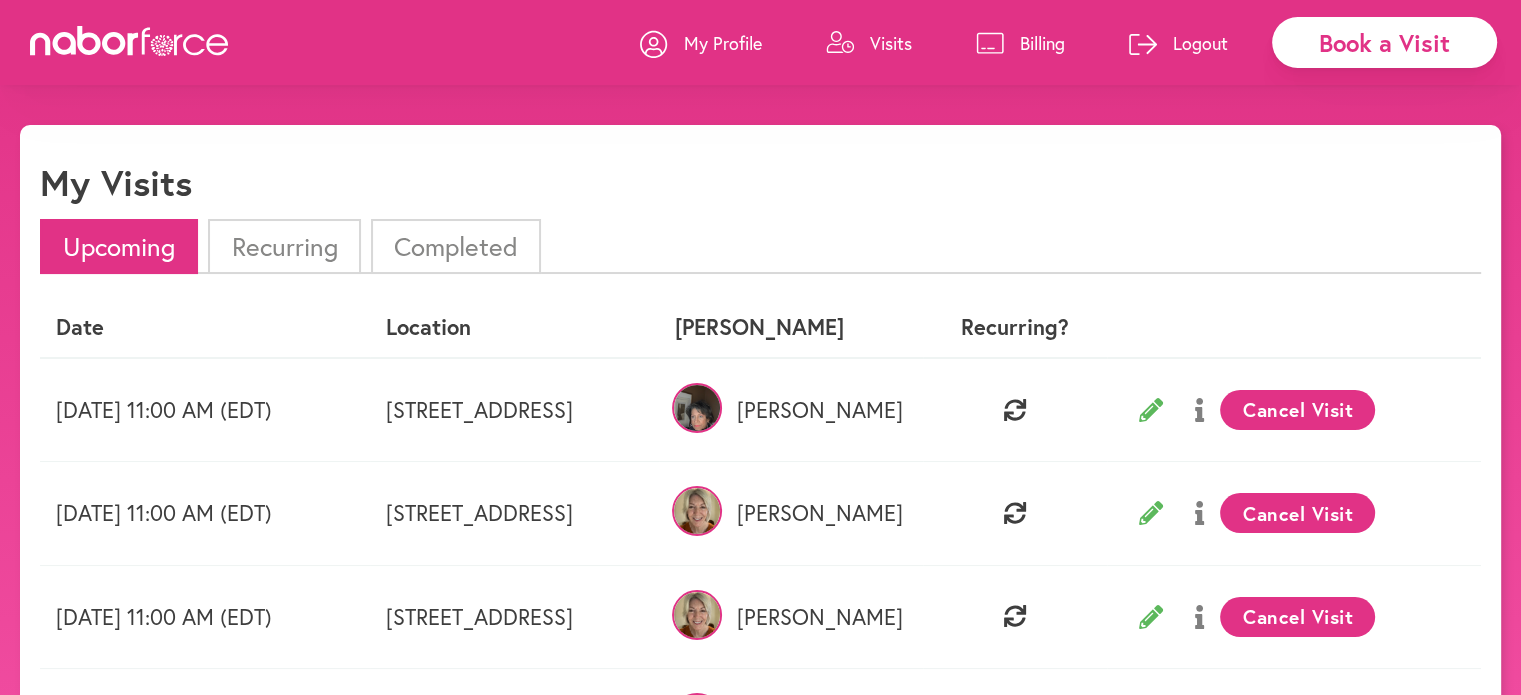 click on "Recurring" at bounding box center [284, 246] 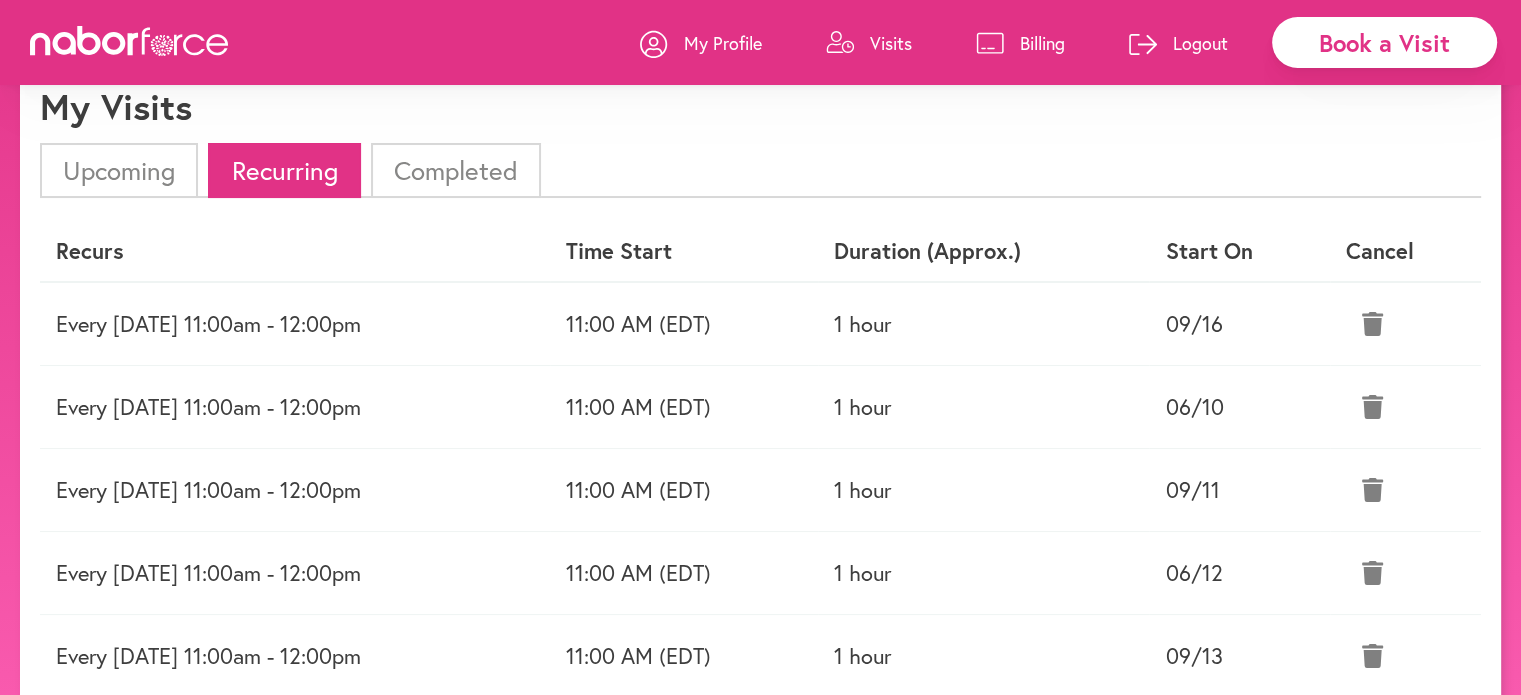 scroll, scrollTop: 280, scrollLeft: 0, axis: vertical 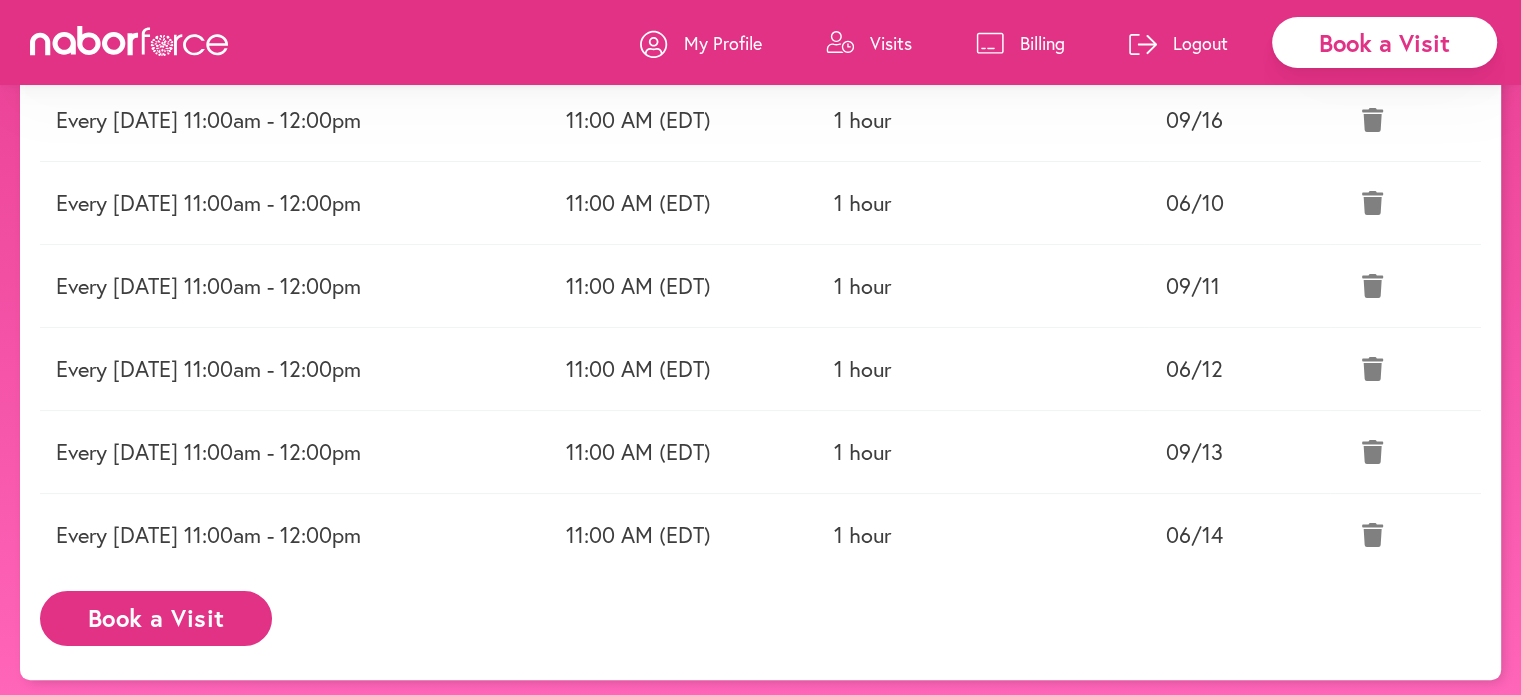 click on "Book a Visit" at bounding box center [156, 618] 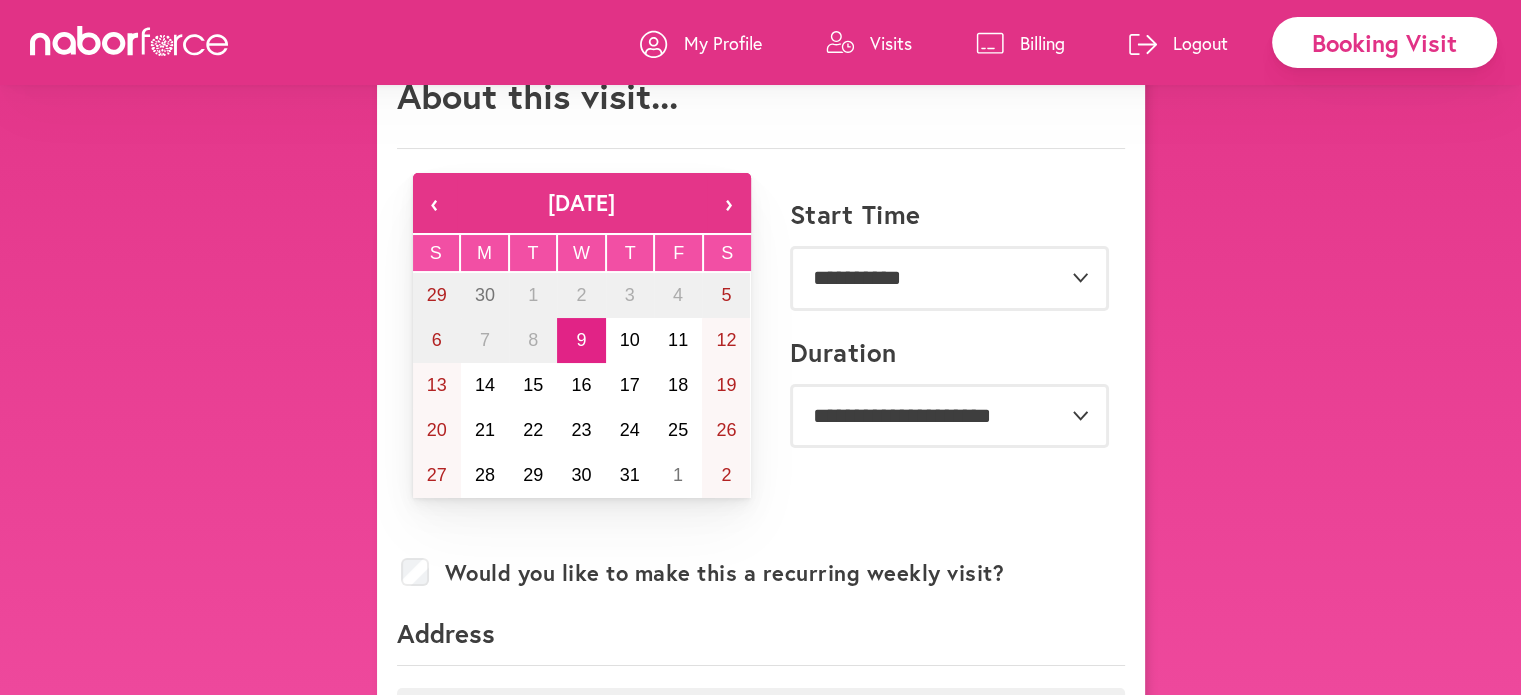 scroll, scrollTop: 200, scrollLeft: 0, axis: vertical 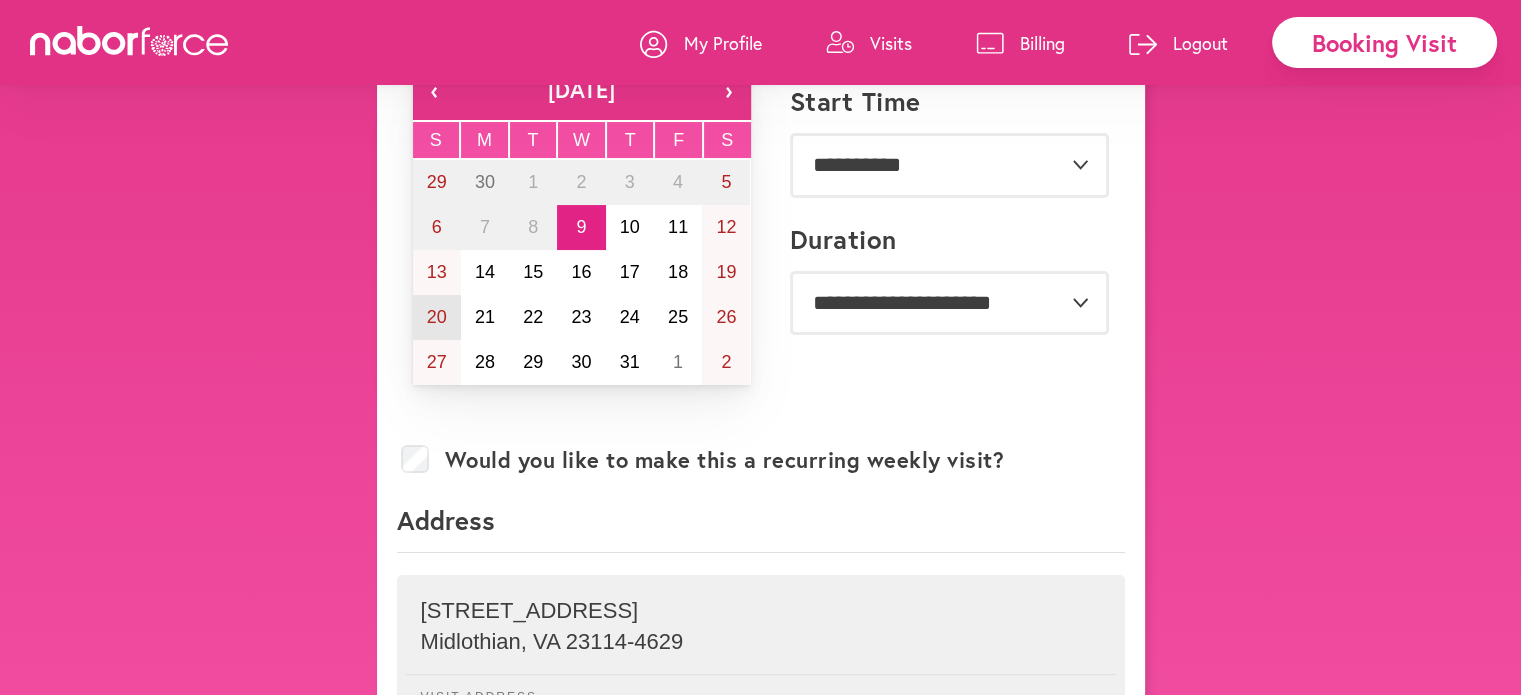 click on "20" at bounding box center (437, 317) 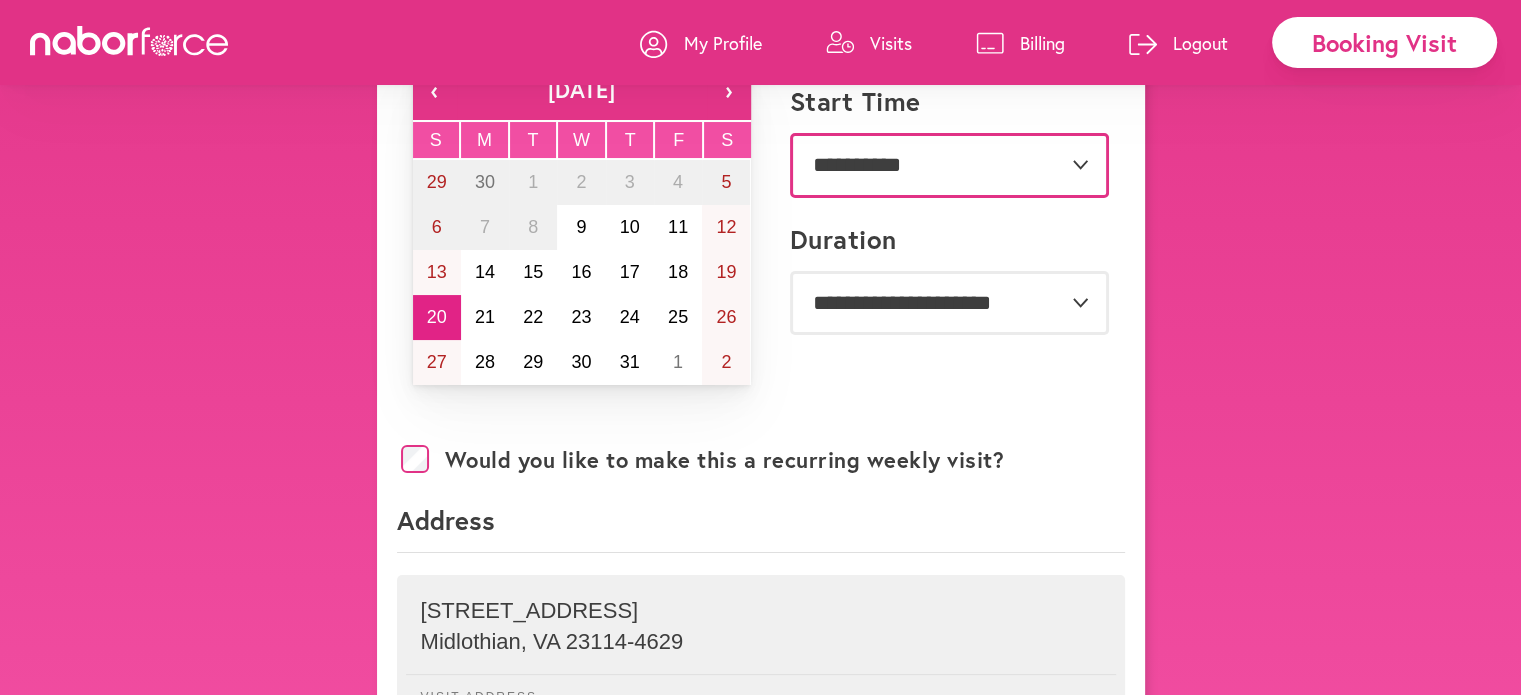click on "**********" at bounding box center (949, 165) 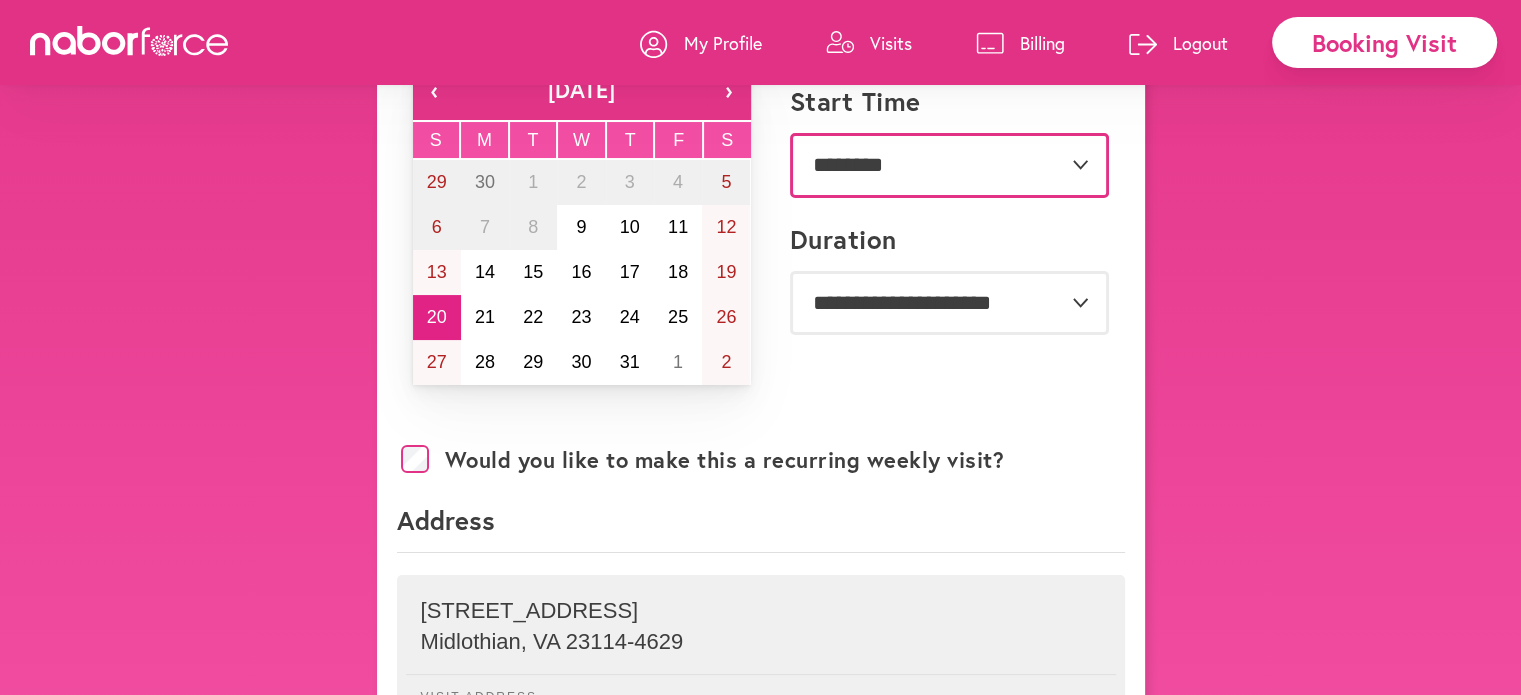 click on "**********" at bounding box center (949, 165) 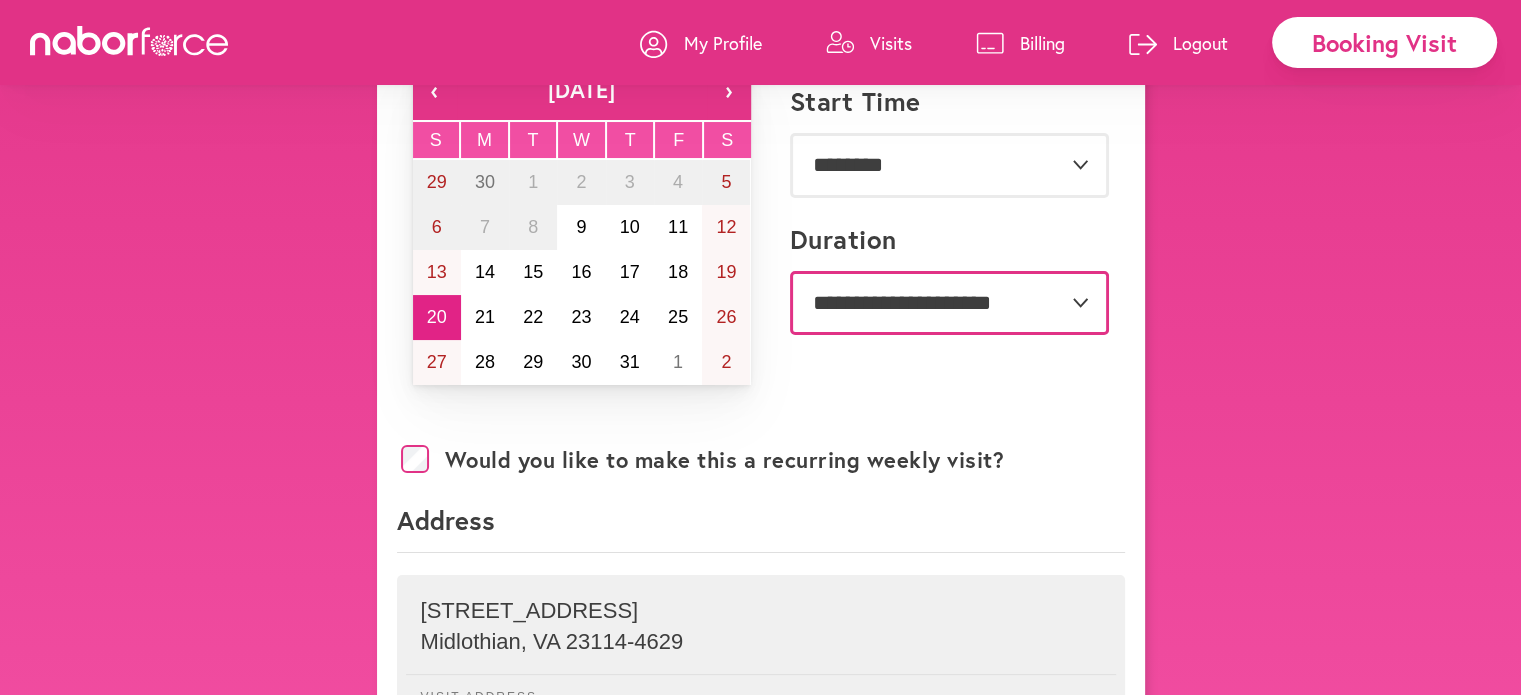 click on "**********" at bounding box center [949, 303] 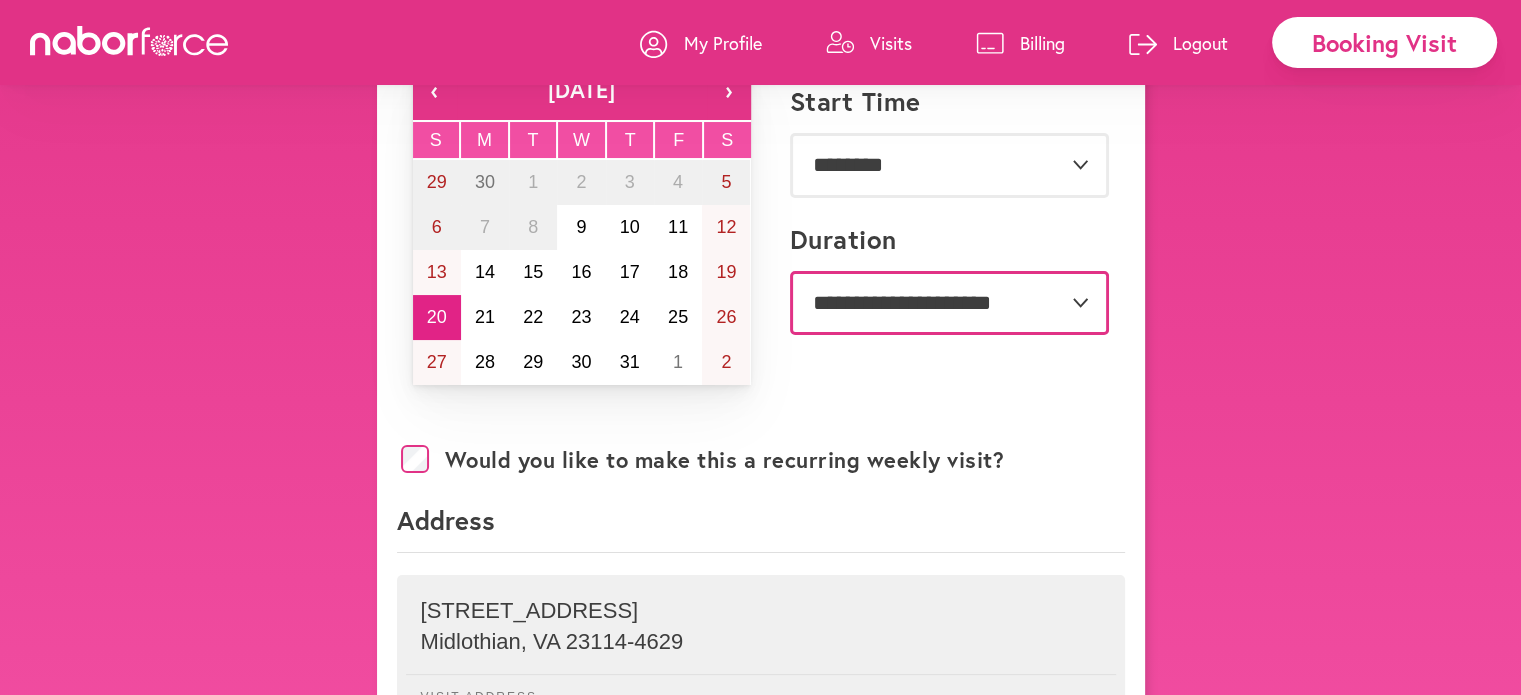 select on "**" 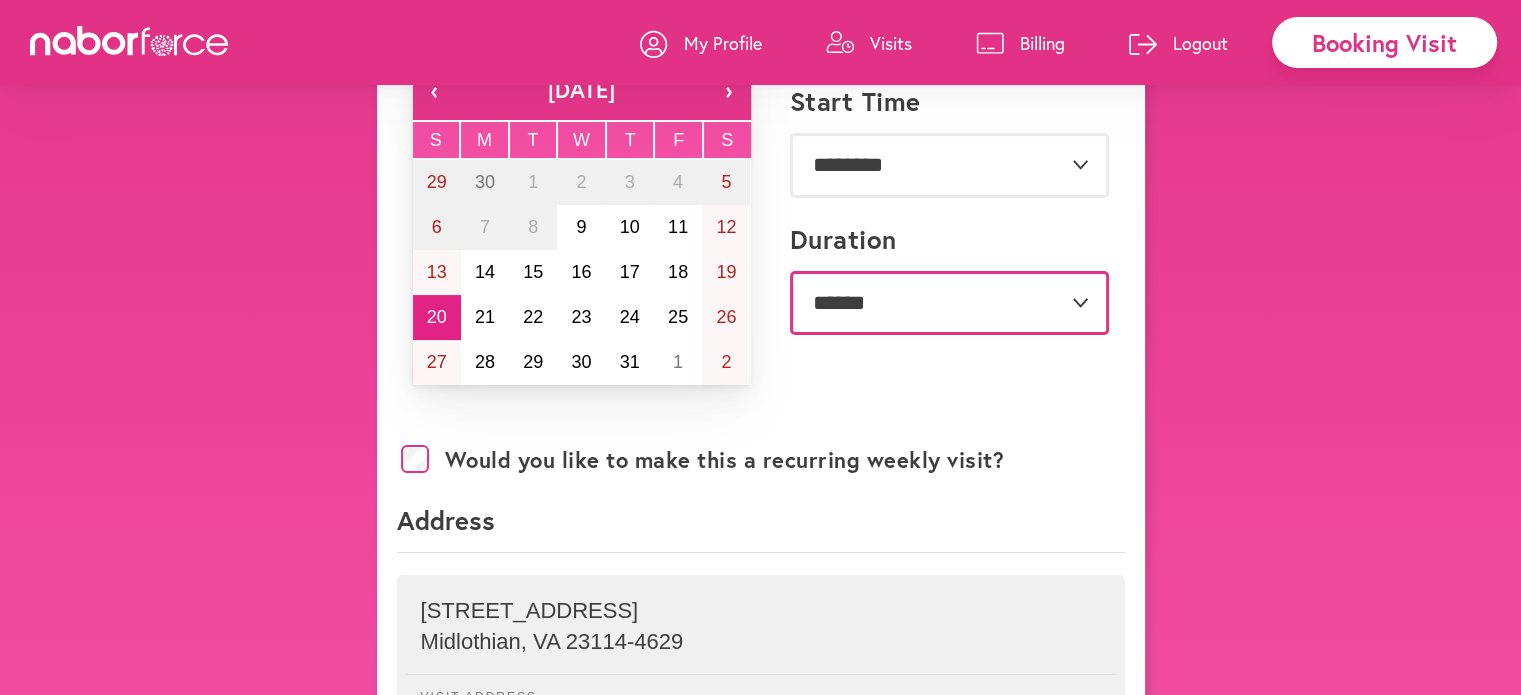 click on "**********" at bounding box center [949, 303] 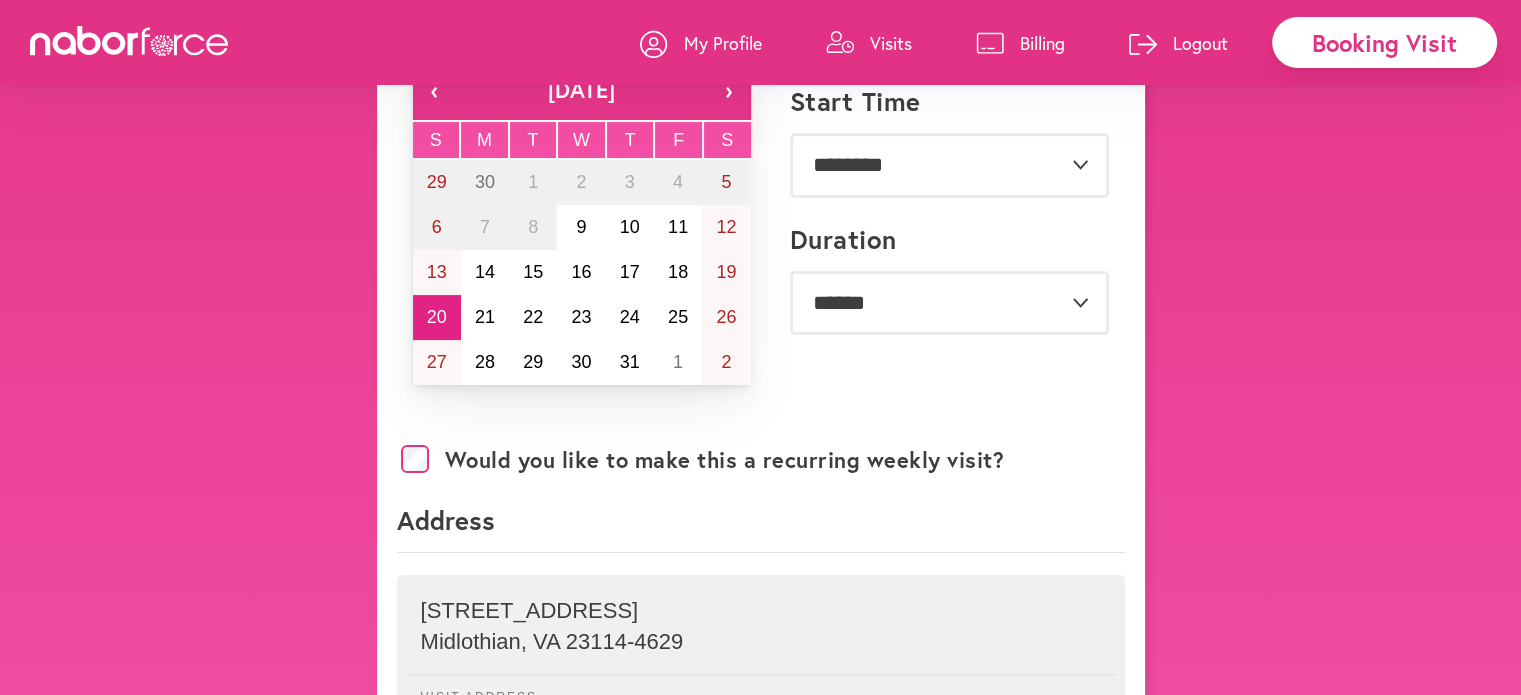 click on "Address" at bounding box center (761, 528) 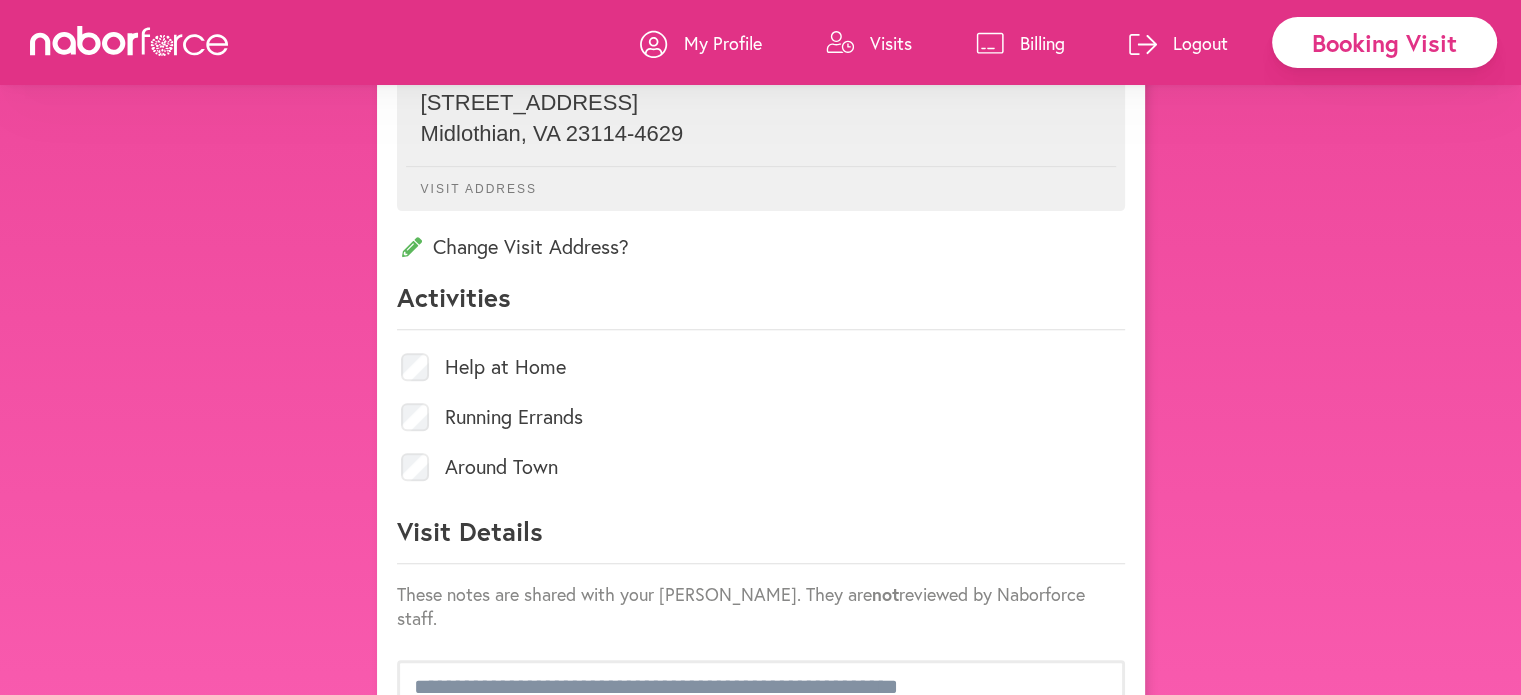 scroll, scrollTop: 700, scrollLeft: 0, axis: vertical 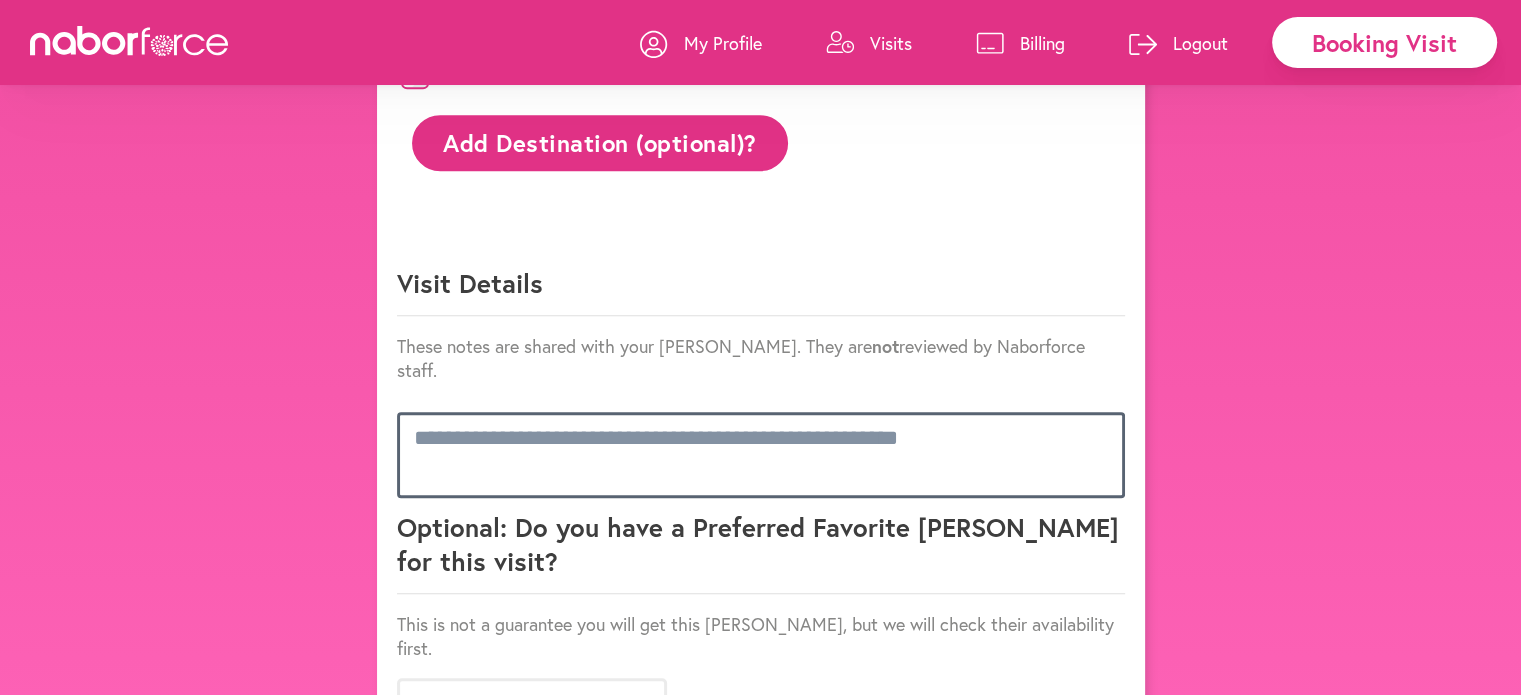 click at bounding box center [761, 455] 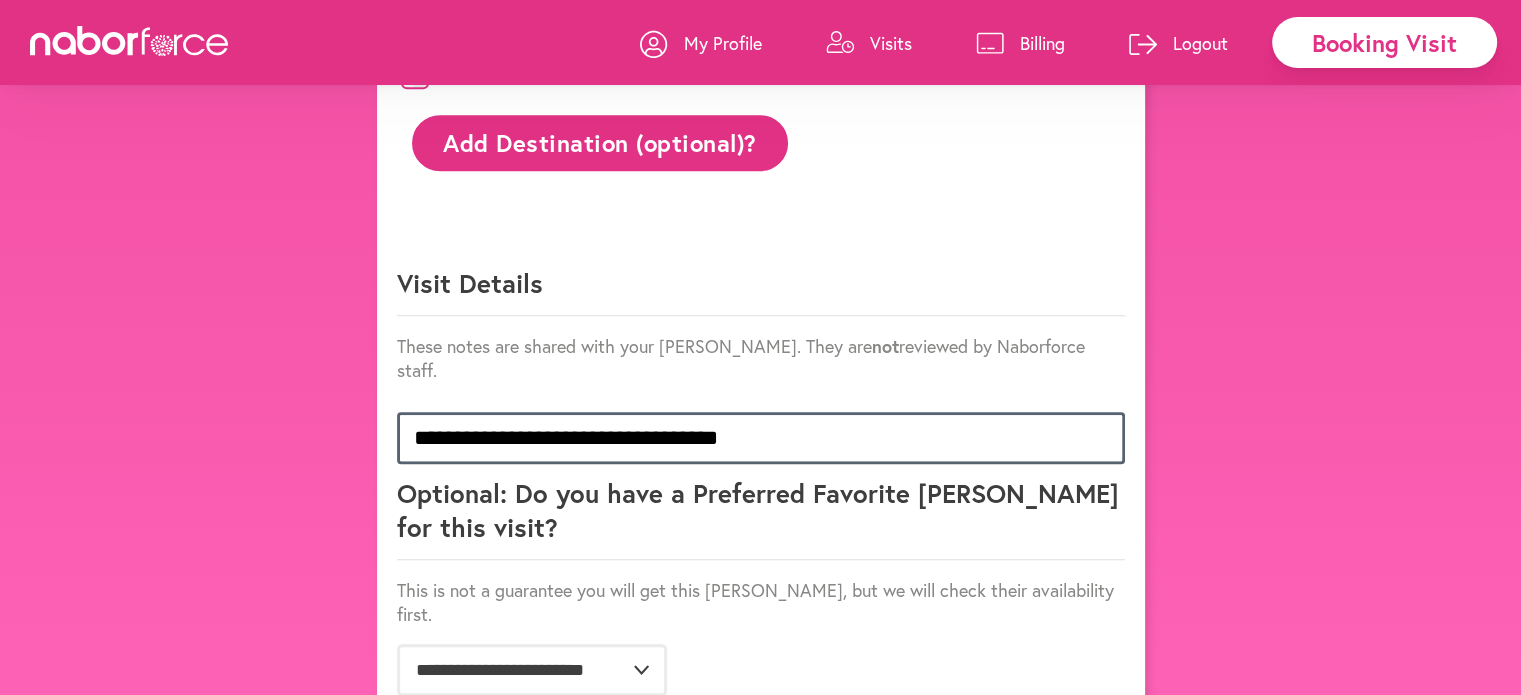 type on "**********" 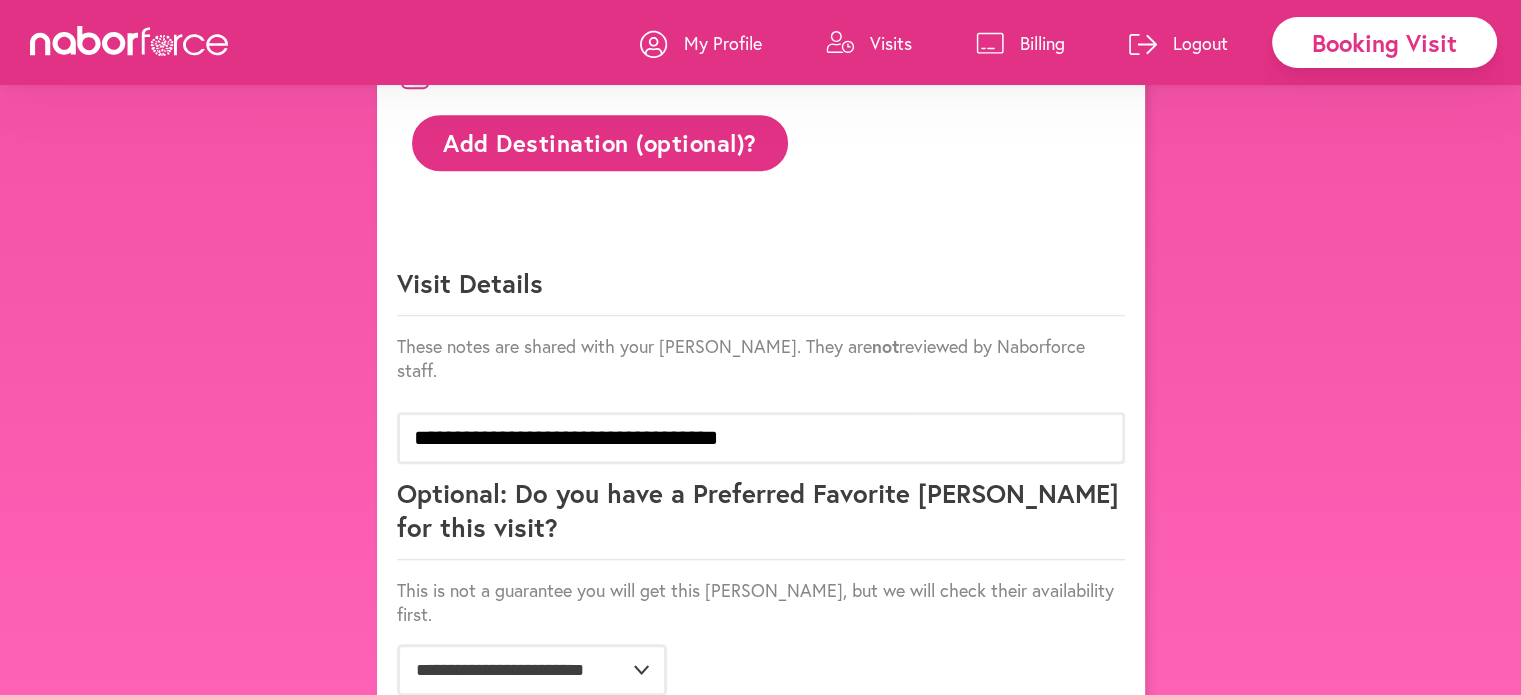 click on "Confirm Booking" at bounding box center (999, 735) 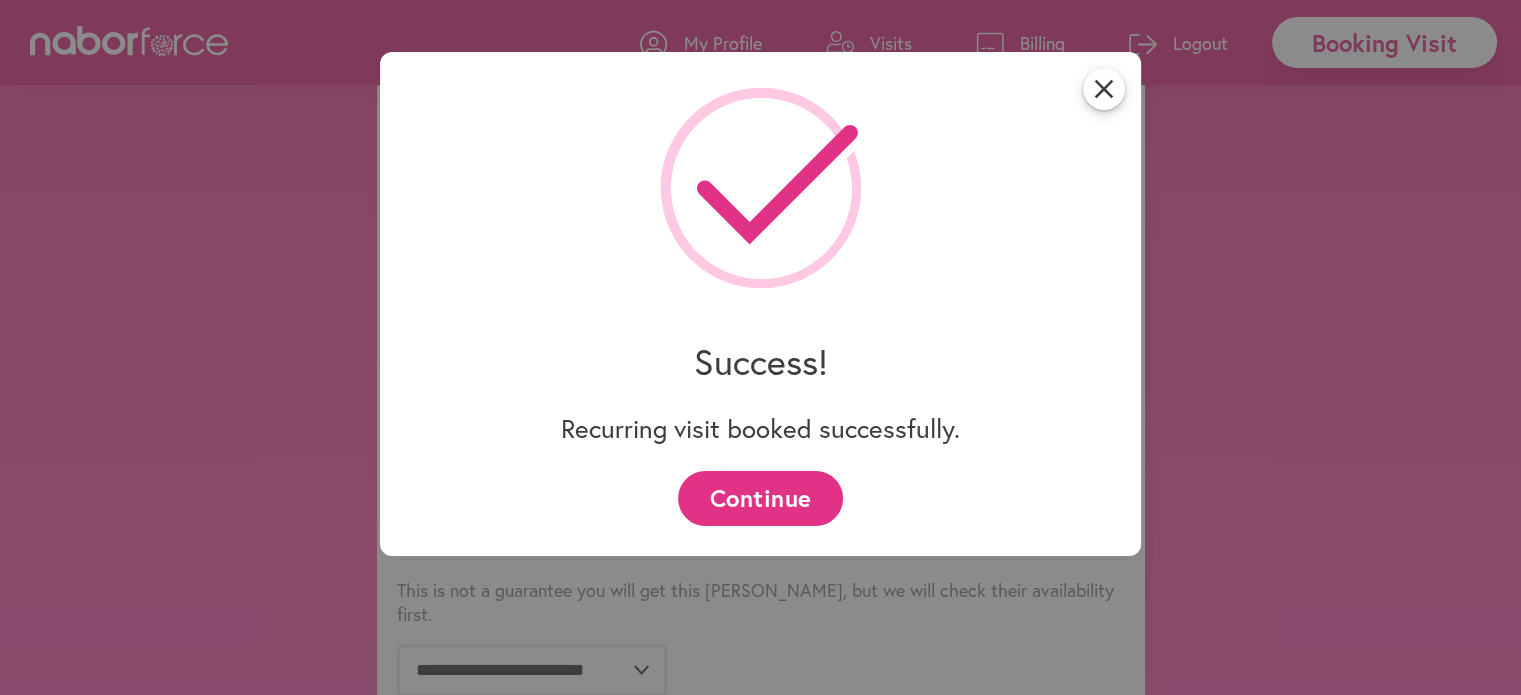 drag, startPoint x: 1123, startPoint y: 87, endPoint x: 1137, endPoint y: 127, distance: 42.379242 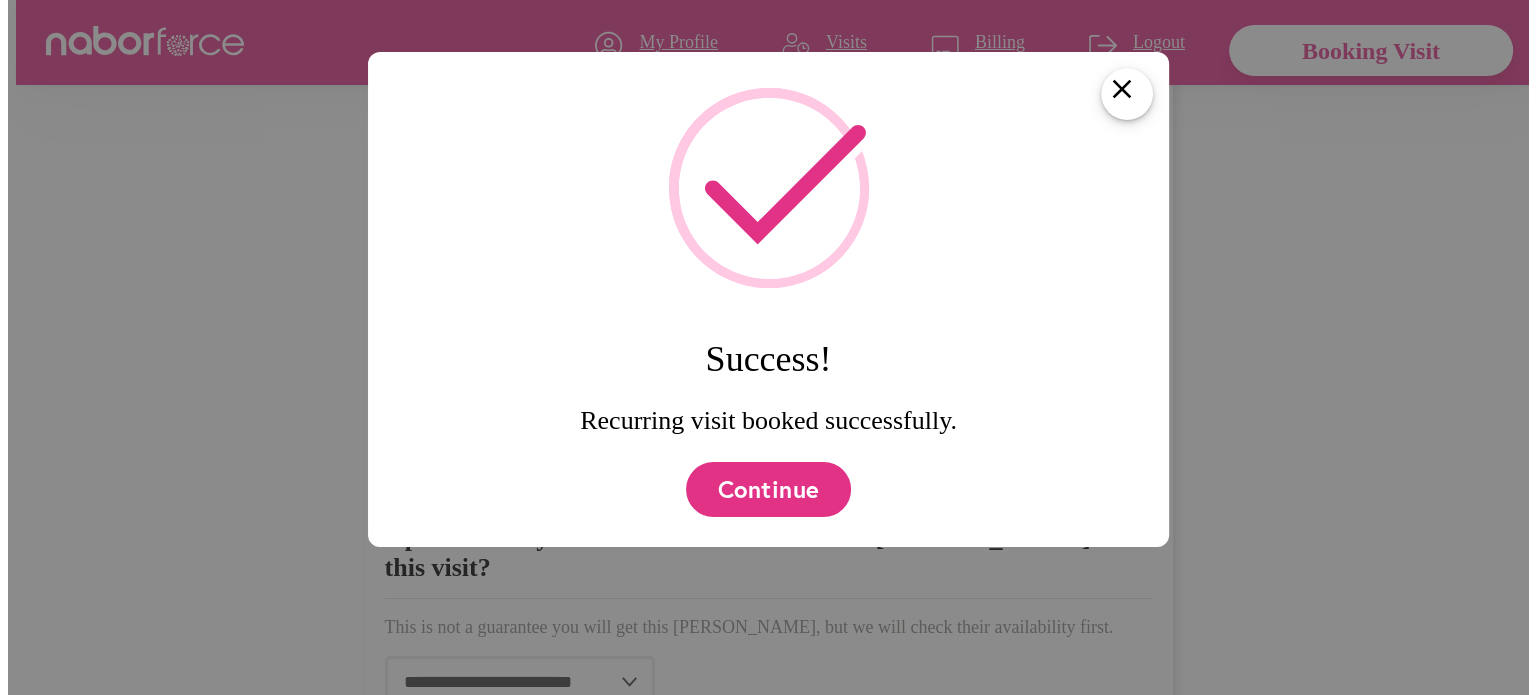 scroll, scrollTop: 0, scrollLeft: 0, axis: both 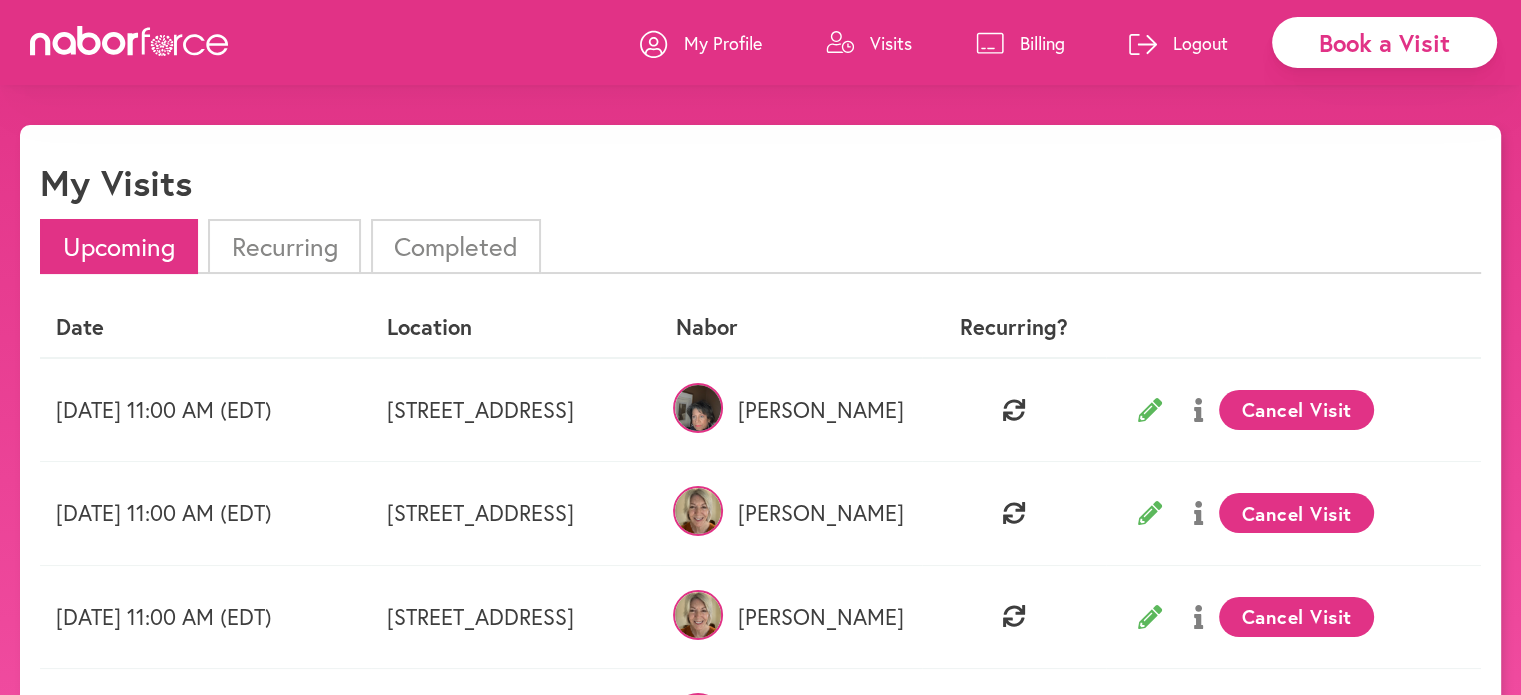 click on "Recurring" at bounding box center (284, 246) 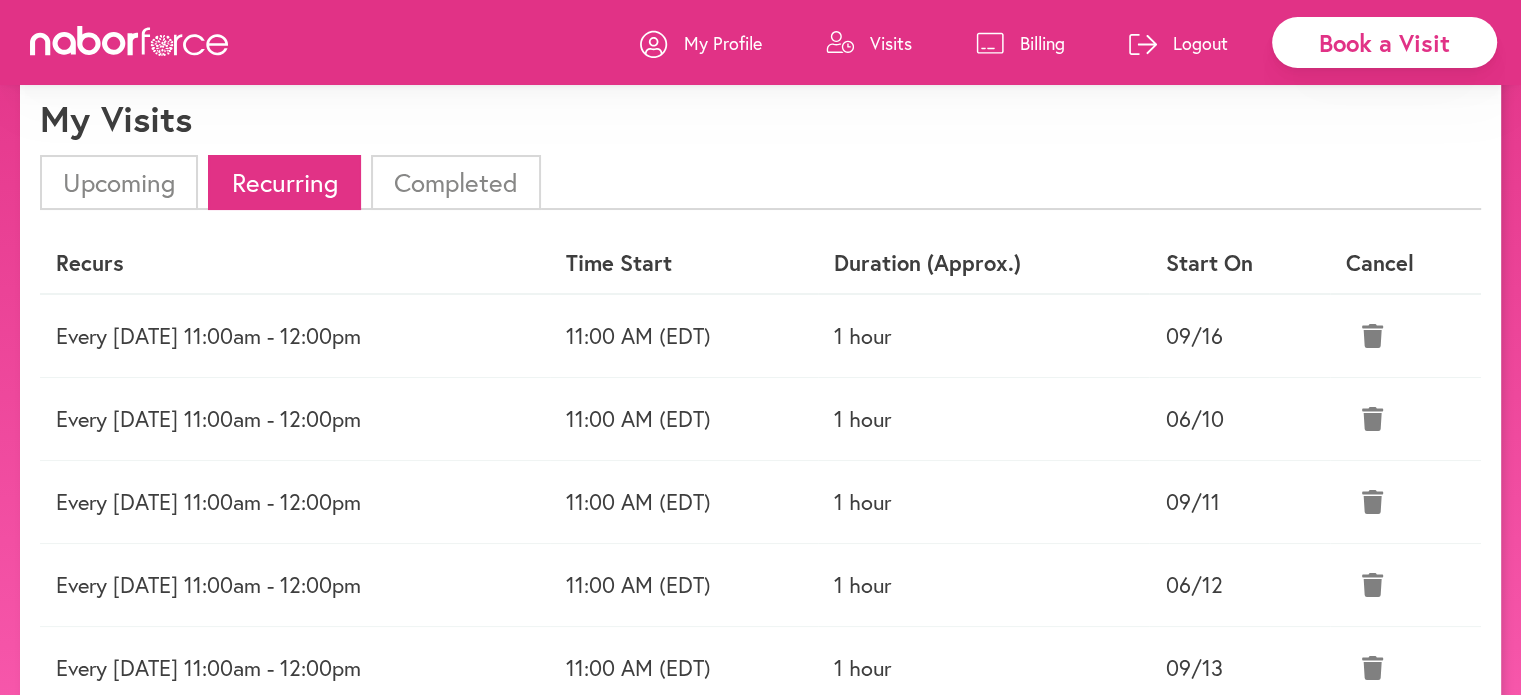scroll, scrollTop: 0, scrollLeft: 0, axis: both 